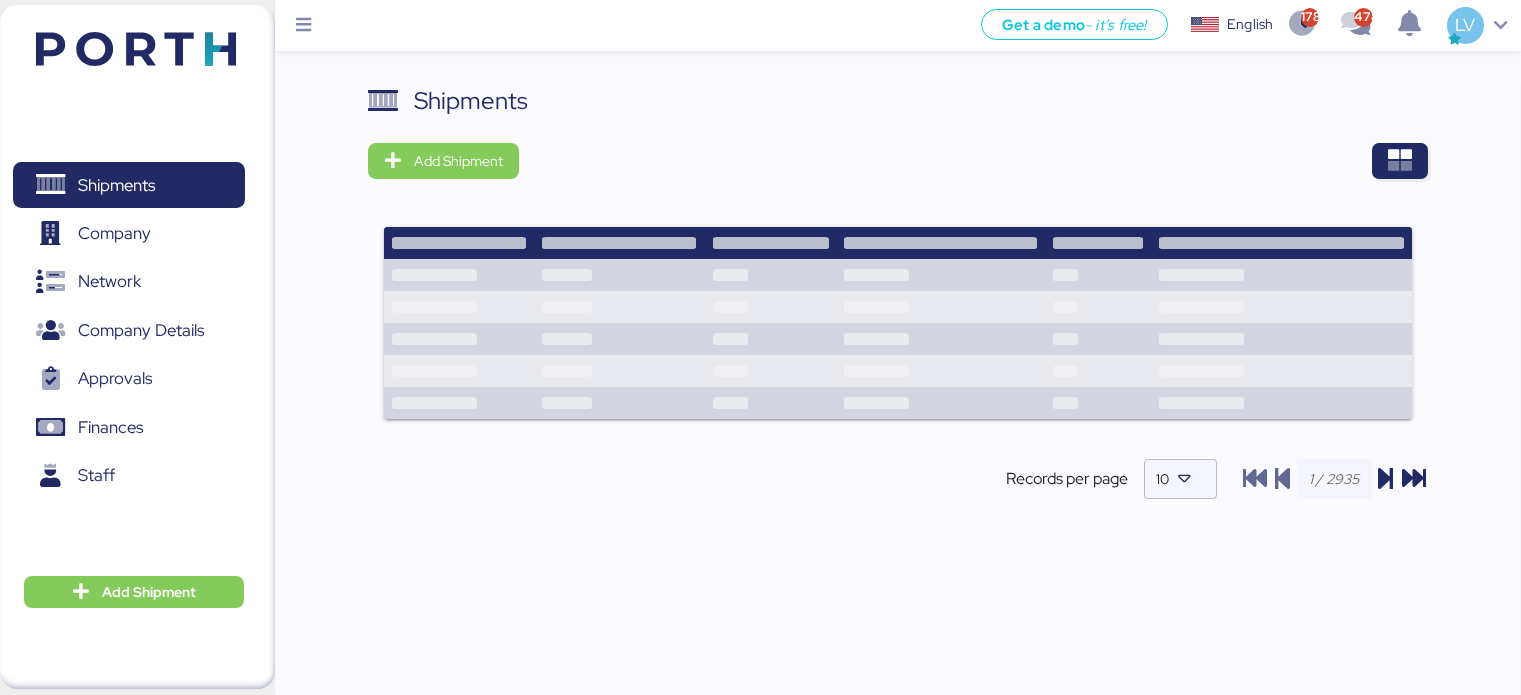 scroll, scrollTop: 0, scrollLeft: 0, axis: both 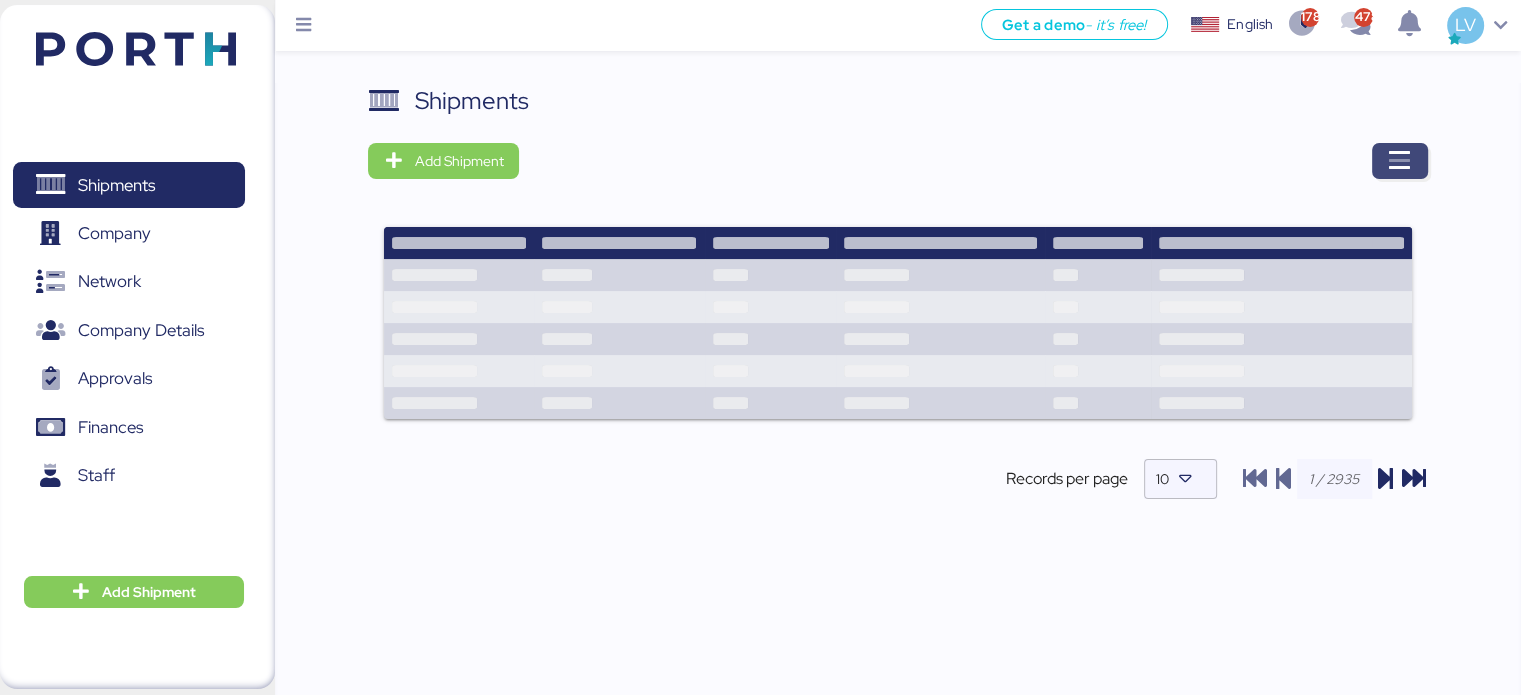 click at bounding box center [1400, 161] 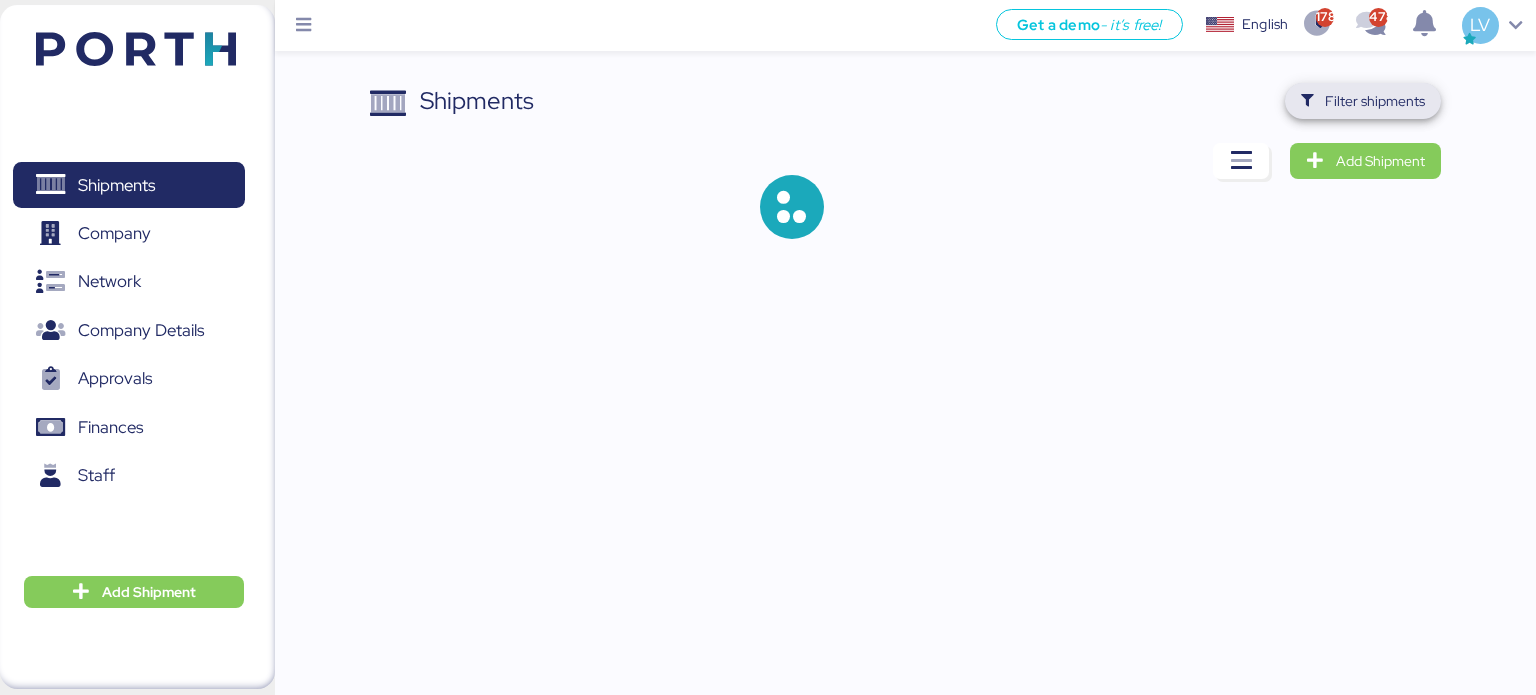 click on "Filter shipments" at bounding box center [1375, 101] 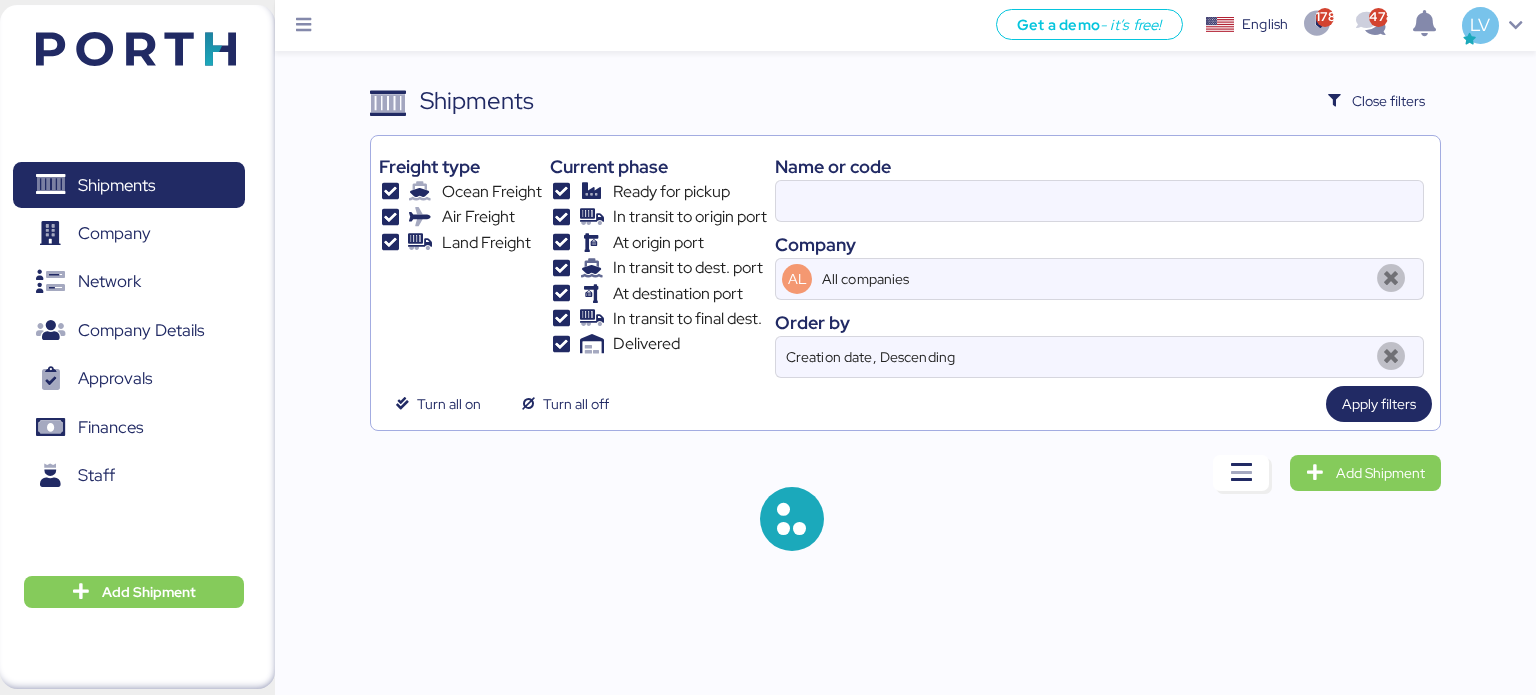 click on "Name or code" at bounding box center (1099, 166) 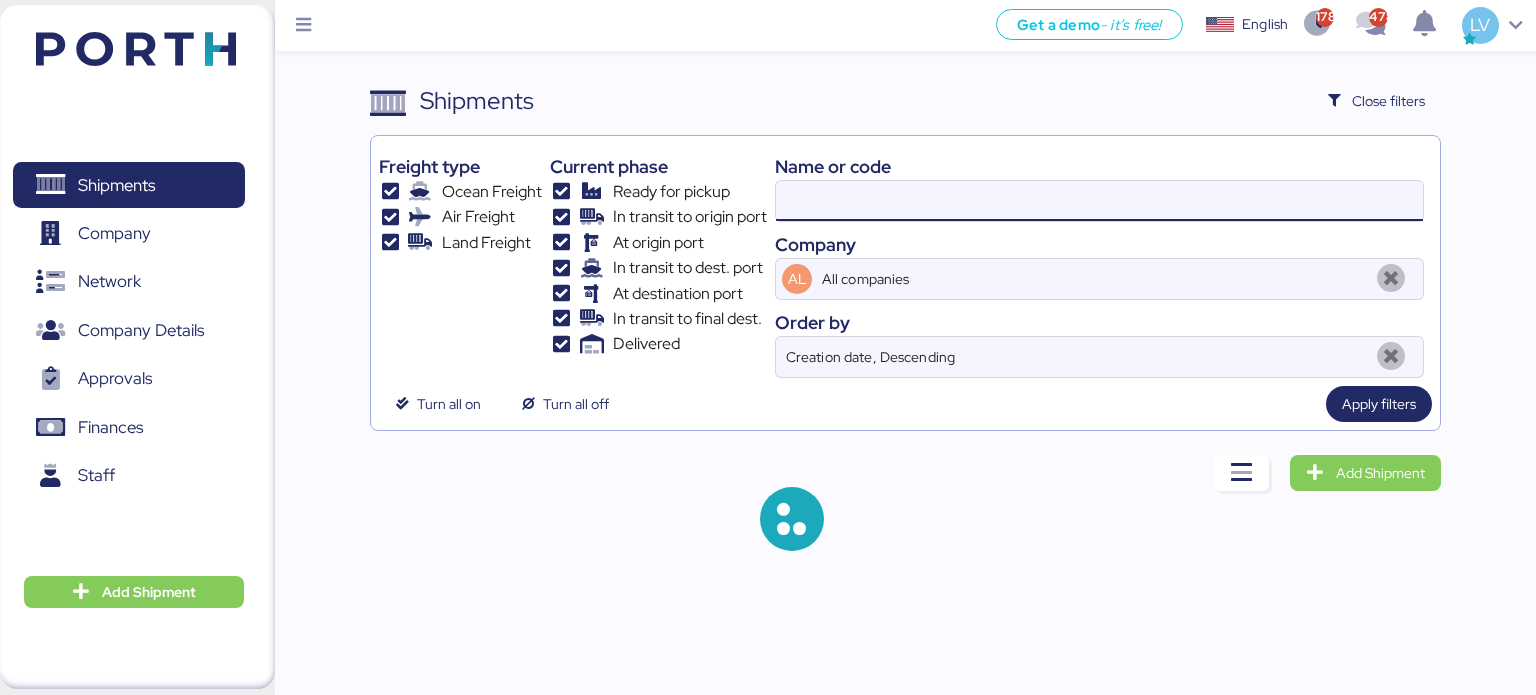 click at bounding box center [1099, 201] 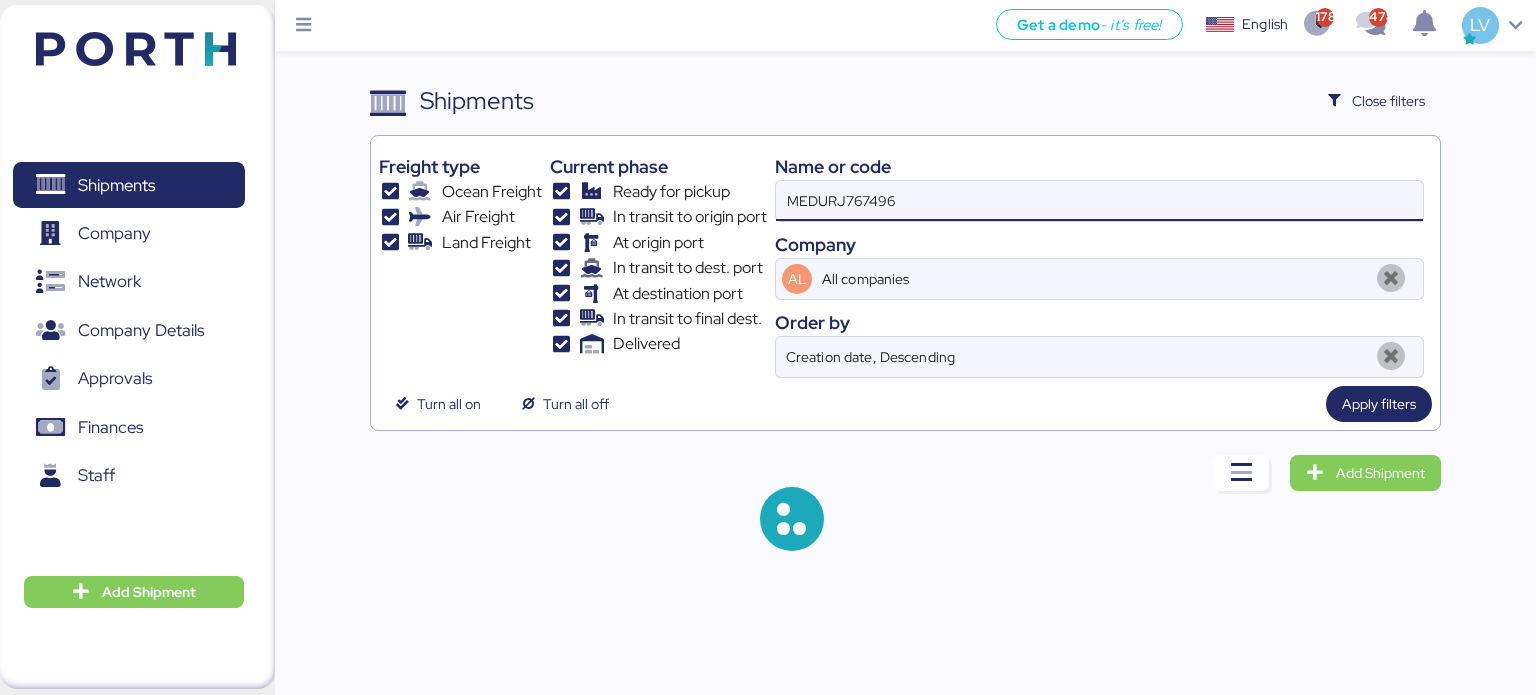 type on "MEDURJ767496" 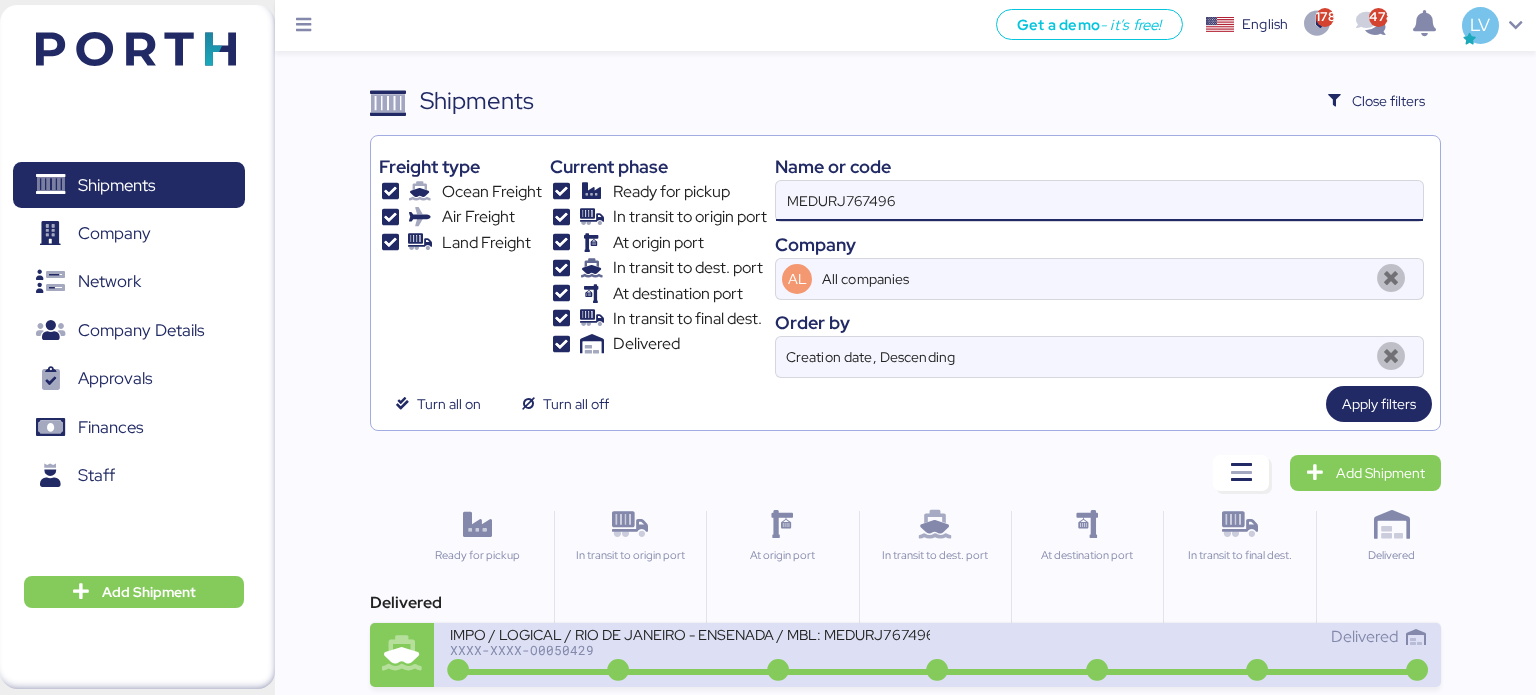 click at bounding box center [938, 672] 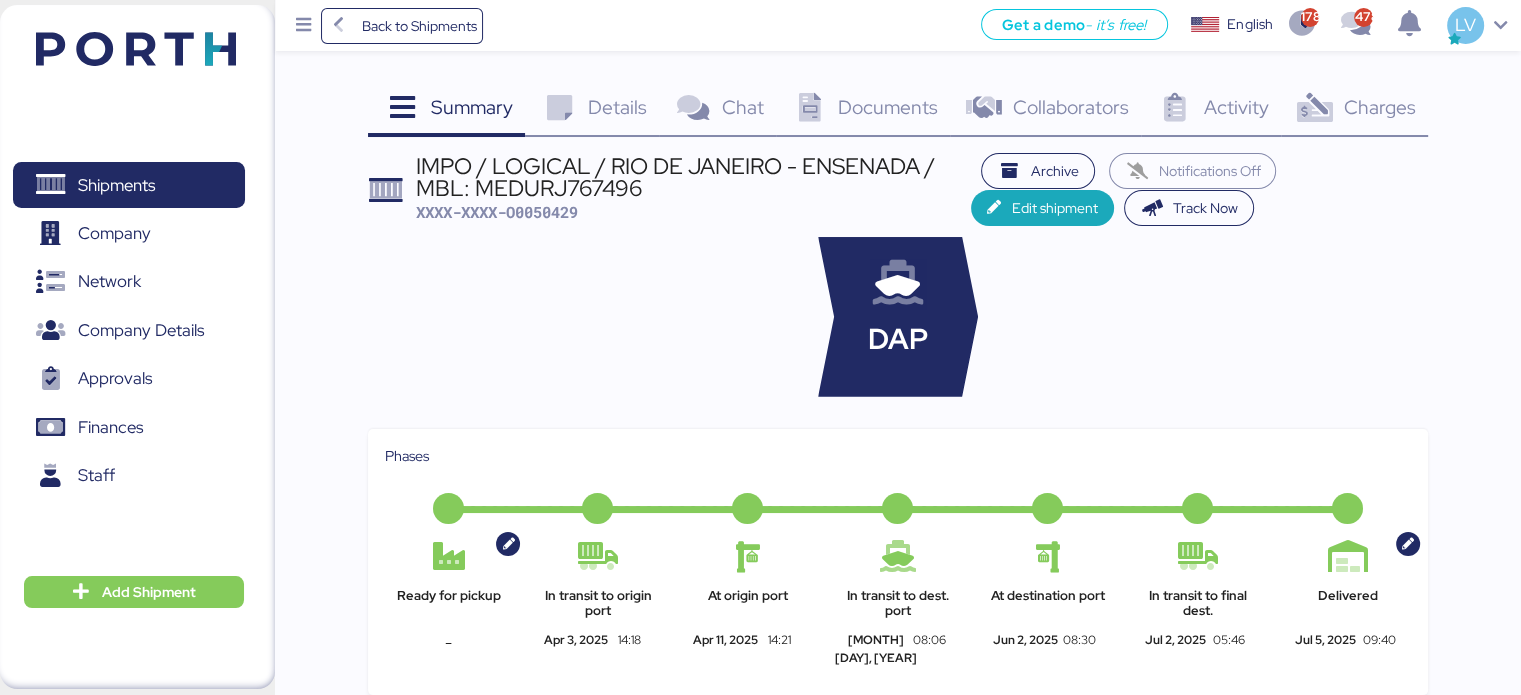 click on "Charges" at bounding box center (472, 107) 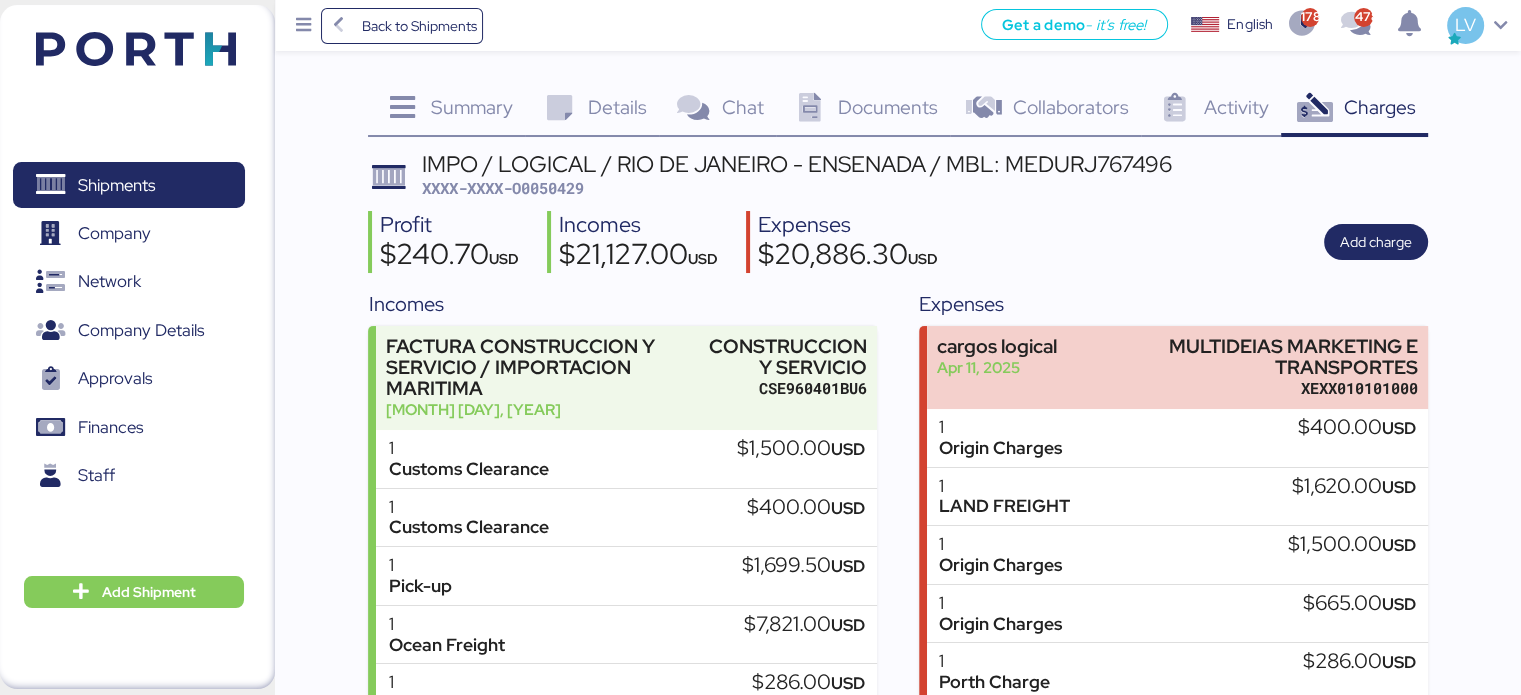 click on "Charges" at bounding box center (1379, 107) 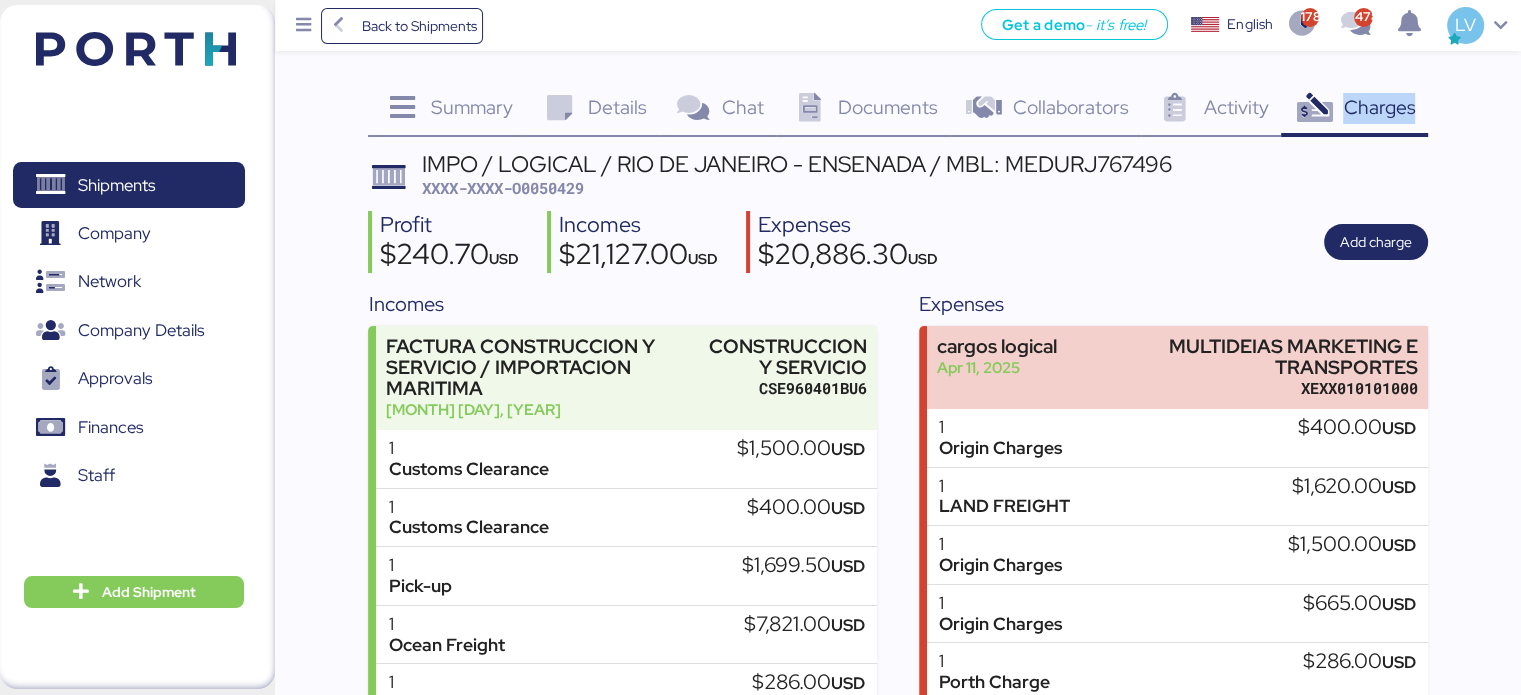 click on "Charges" at bounding box center [1379, 107] 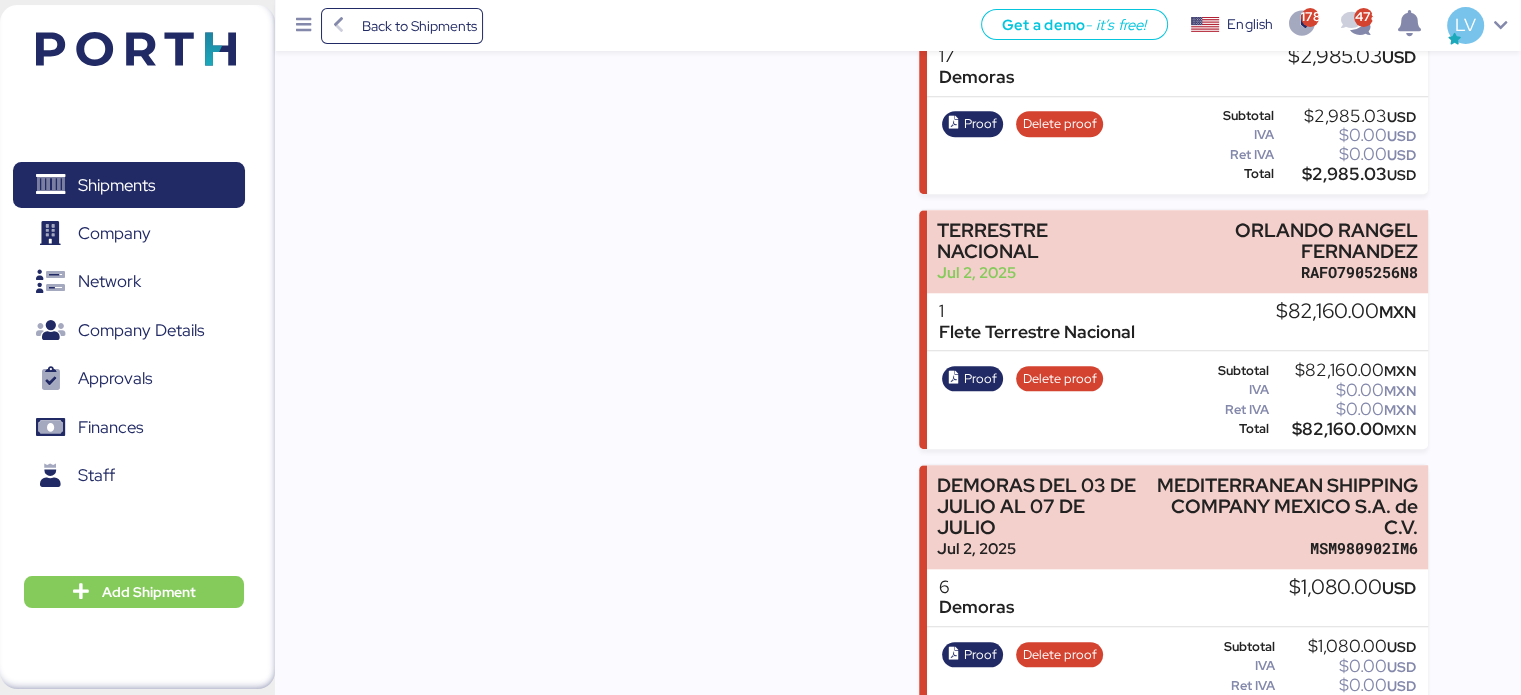 scroll, scrollTop: 1880, scrollLeft: 0, axis: vertical 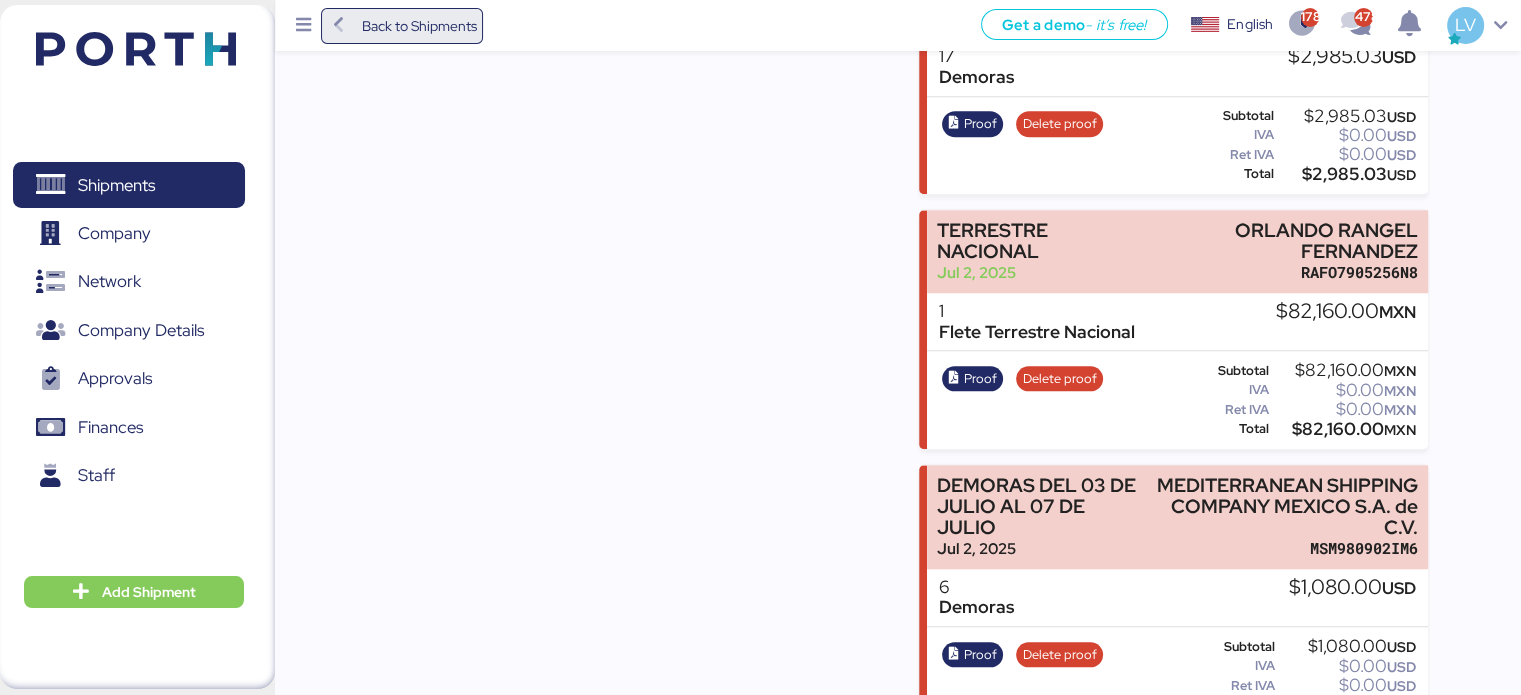 click on "Back to Shipments" at bounding box center (418, 26) 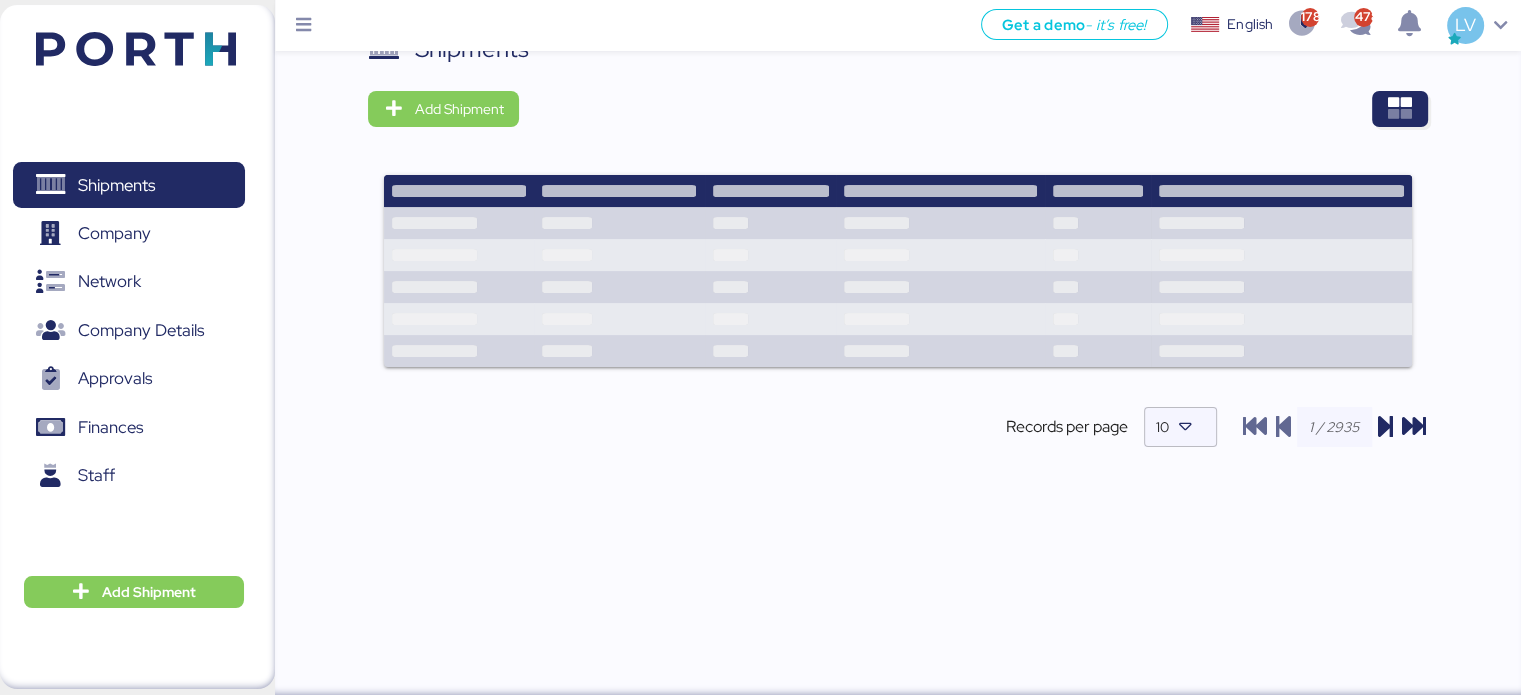 scroll, scrollTop: 0, scrollLeft: 0, axis: both 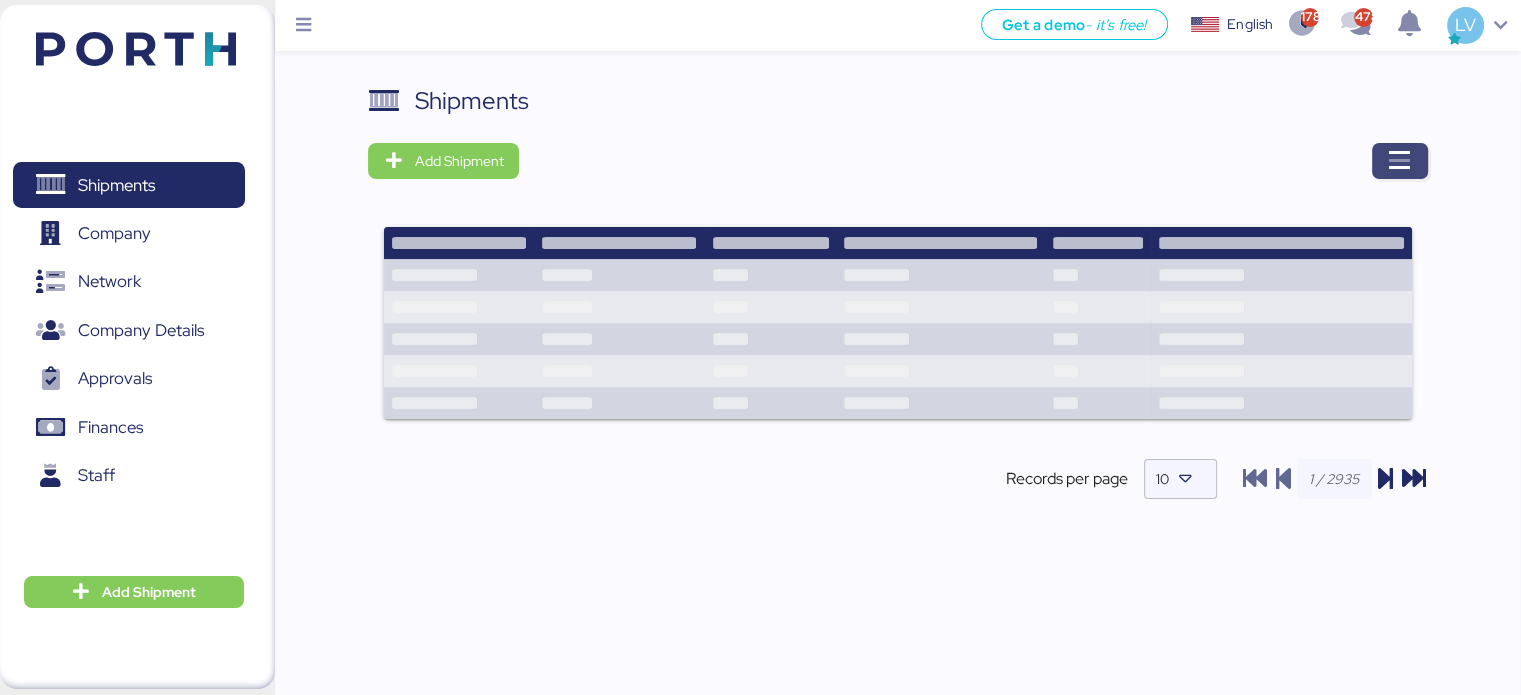 click at bounding box center [1400, 161] 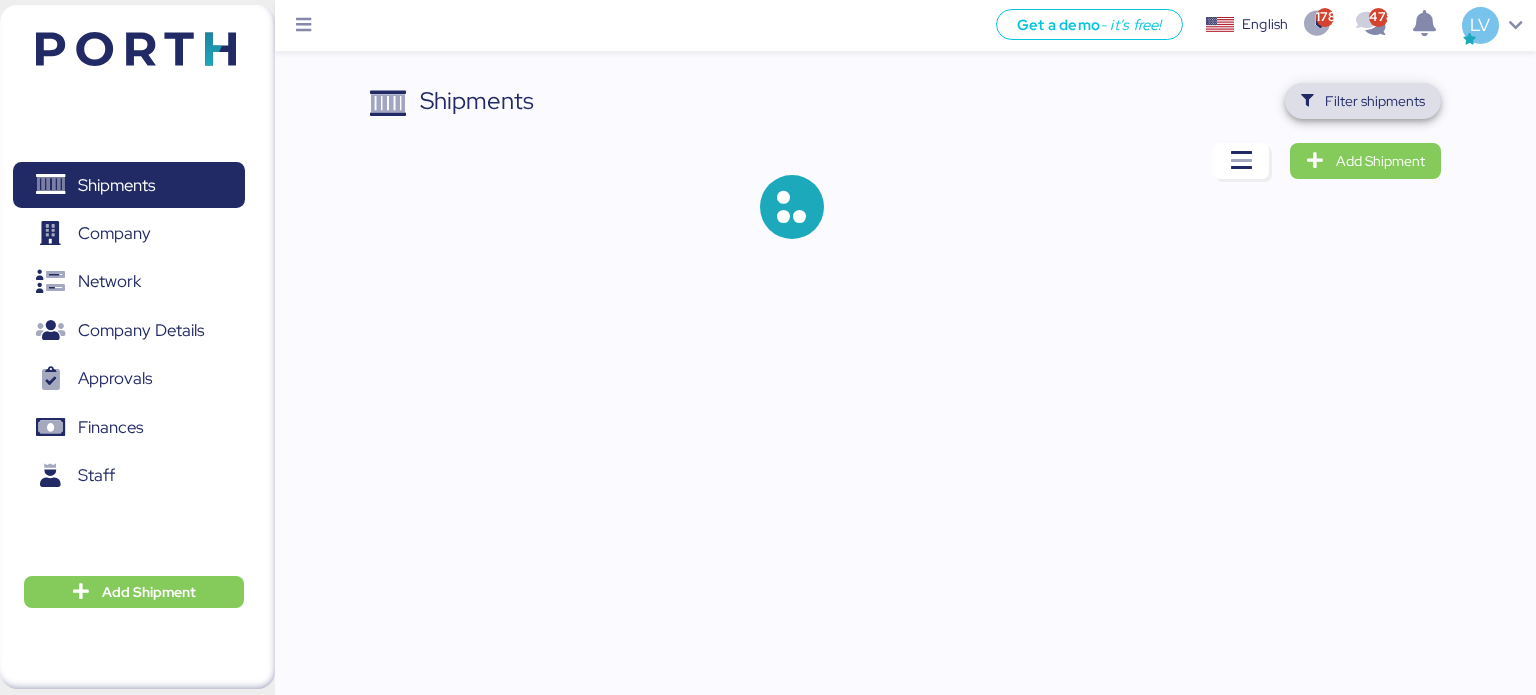 click on "Filter shipments" at bounding box center (1375, 101) 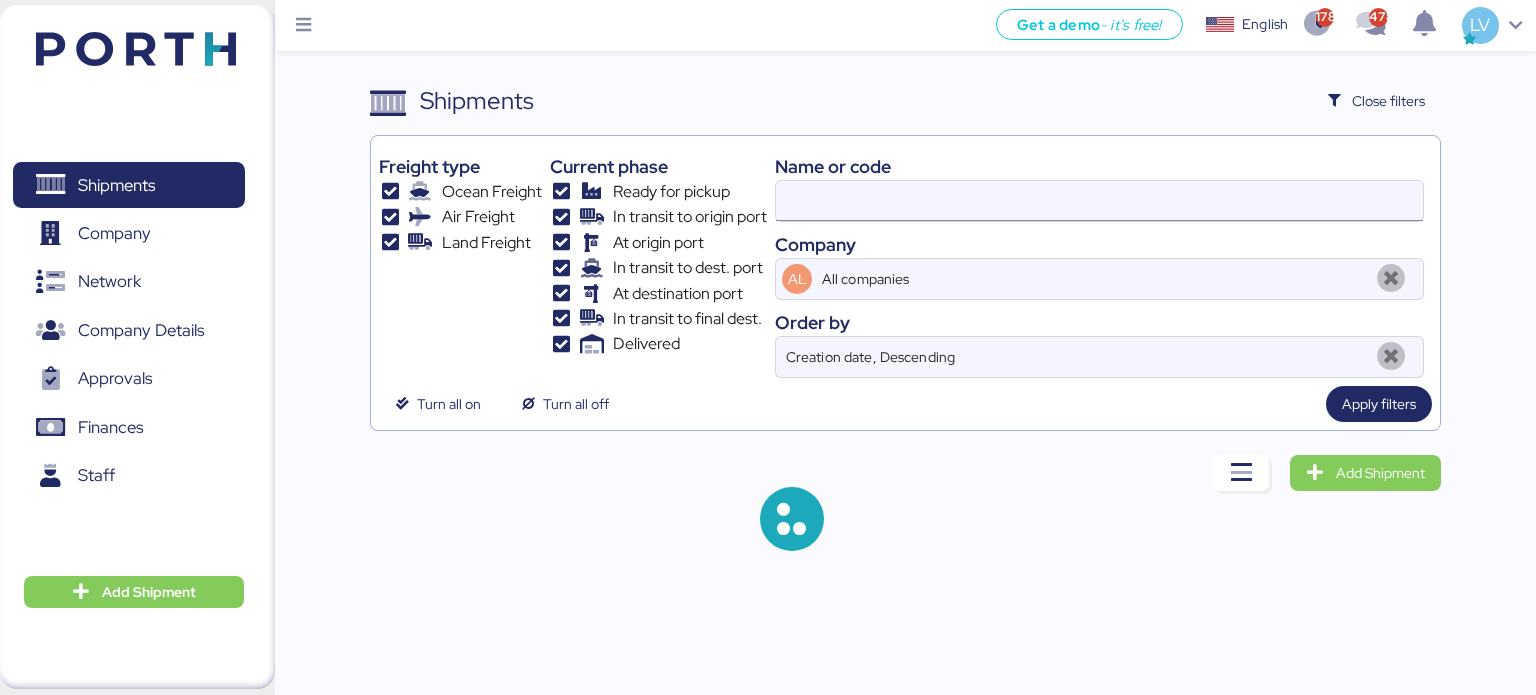 click at bounding box center [1099, 201] 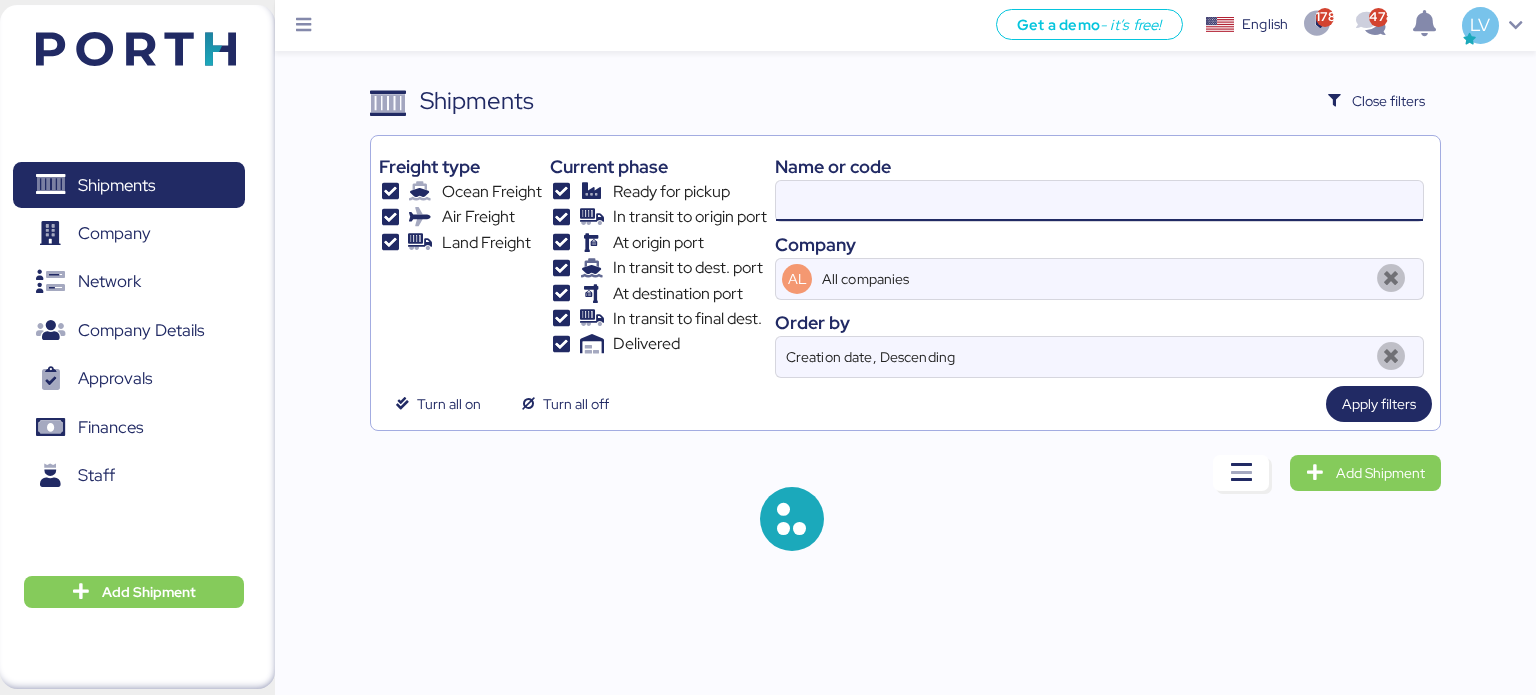 click at bounding box center [1099, 201] 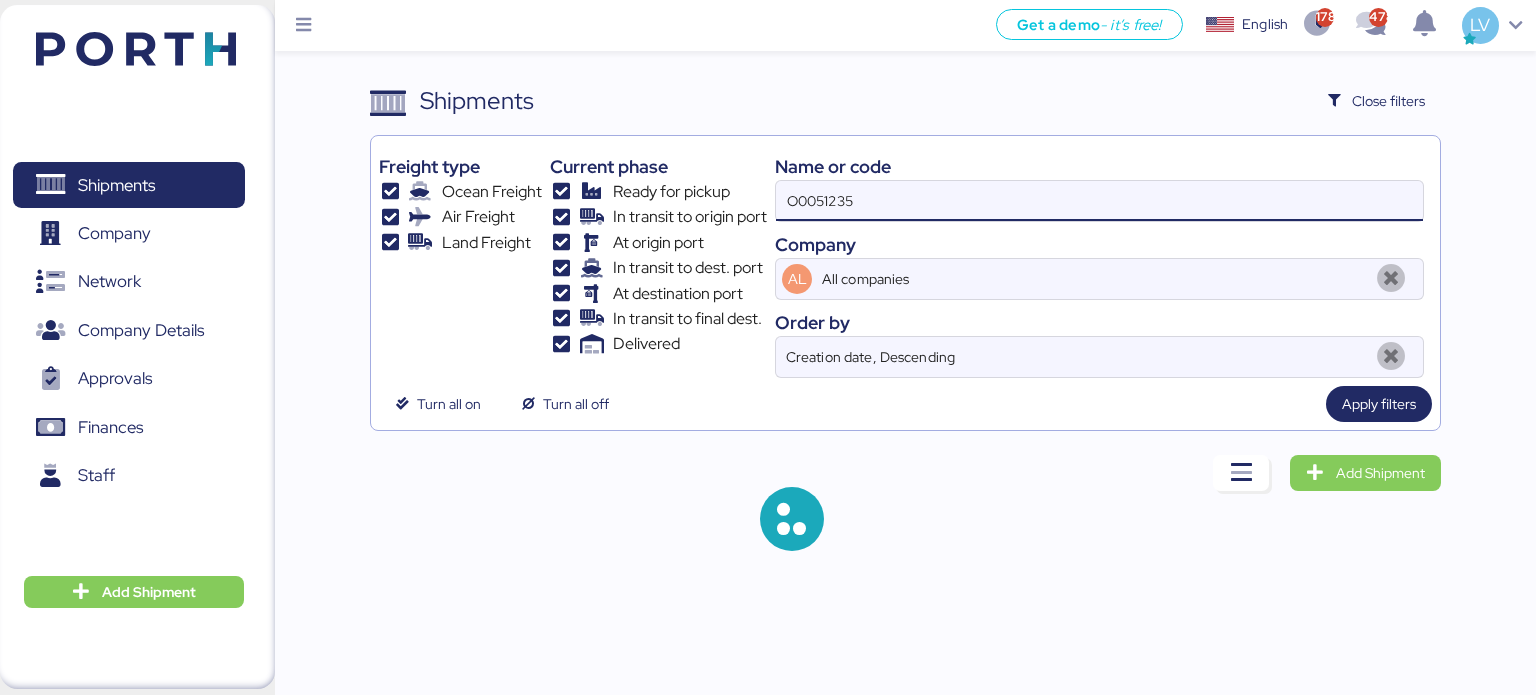 type on "O0051235" 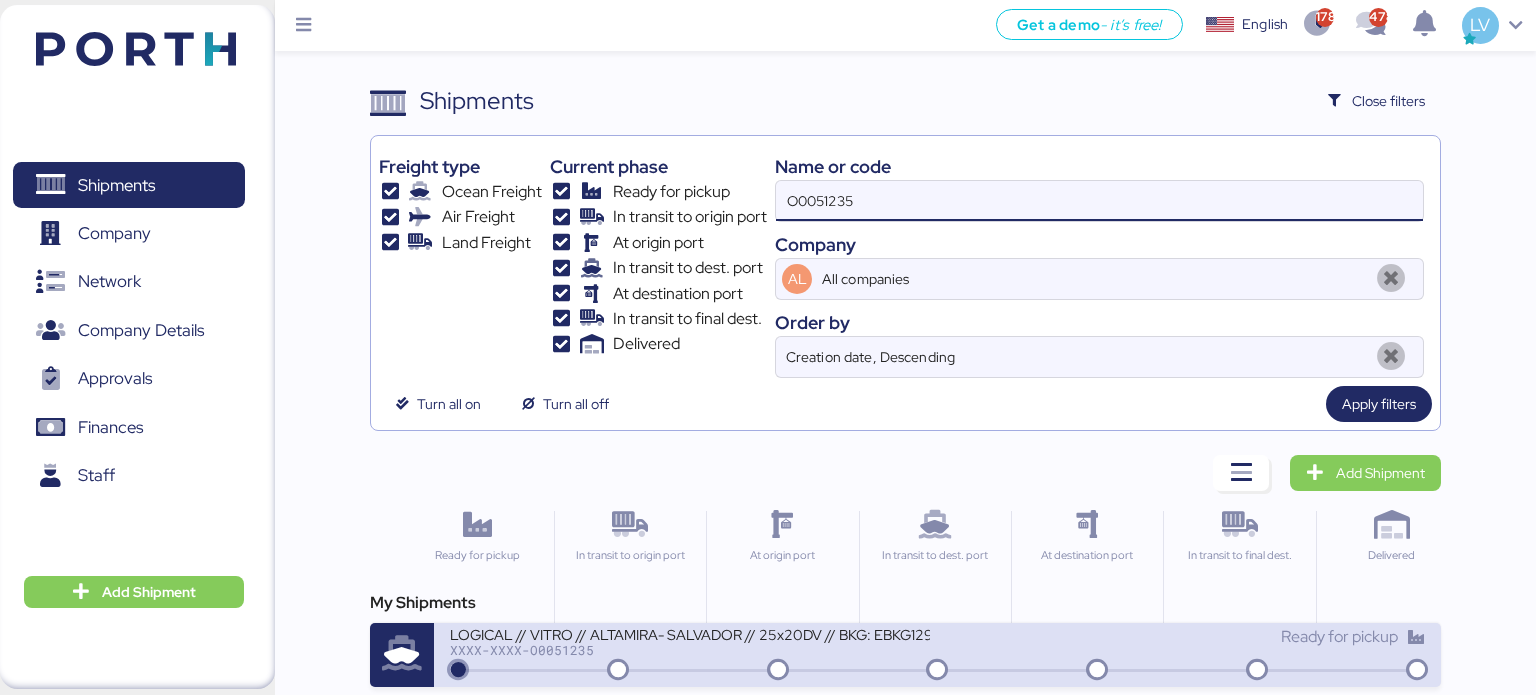 click on "XXXX-XXXX-O0051235" at bounding box center [690, 650] 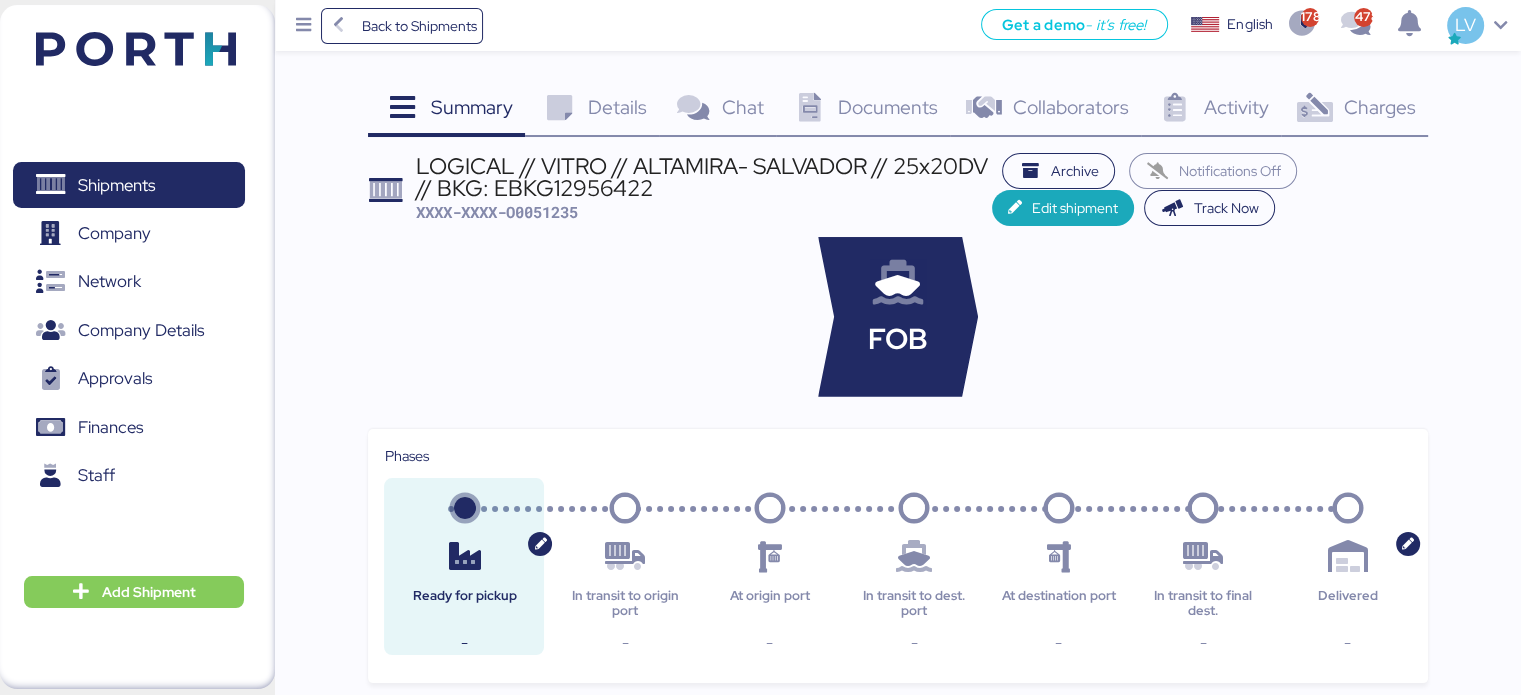 click on "Summary 0   Details 0   Chat 0   Documents 0   Collaborators 0   Activity 0   Charges 0   LOGICAL // VITRO // ALTAMIRA- SALVADOR // 25x20DV // BKG: EBKG12956422 XXXX-XXXX-O0051235   Archive   Notifications Off   Edit shipment   Track Now   FOB Phases     Ready for pickup -   In transit to origin port -   At origin port -   In transit to dest. port -   At destination port -   In transit to final dest. -     Delivered -   Created by Iungo Logistics IUNG [CITY]   Supplier   Add supplier Client   Add client Customs broker   Add broker Forwarder   Add Forwarder Other   Add other Documents   Name
This chat doesn't have any documents yet
Activity   User   Activity   IU
[FIRST] [LAST]
Added
Custom Fields
:
Campos Generales
IU
[FIRST] [LAST]
Set
: IU
Set" at bounding box center [897, 882] 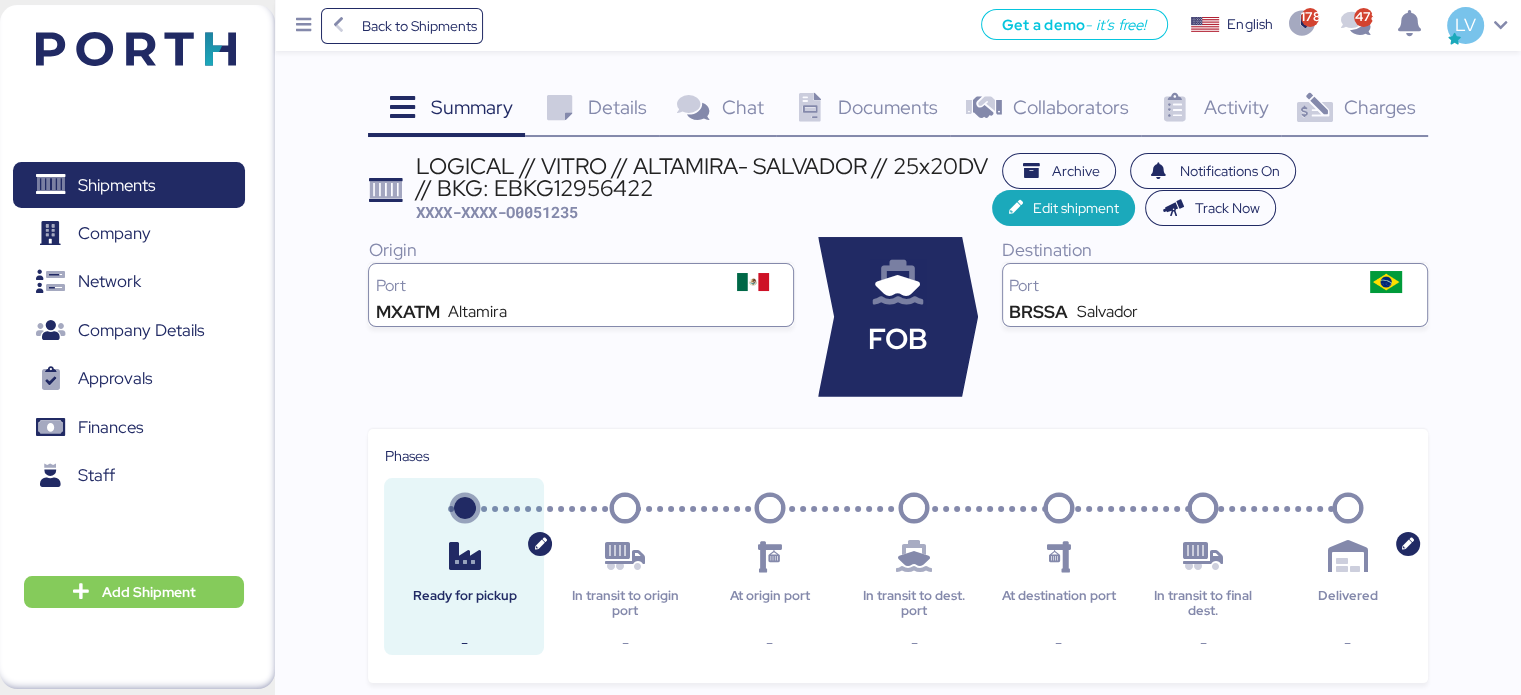 click on "Charges" at bounding box center (472, 107) 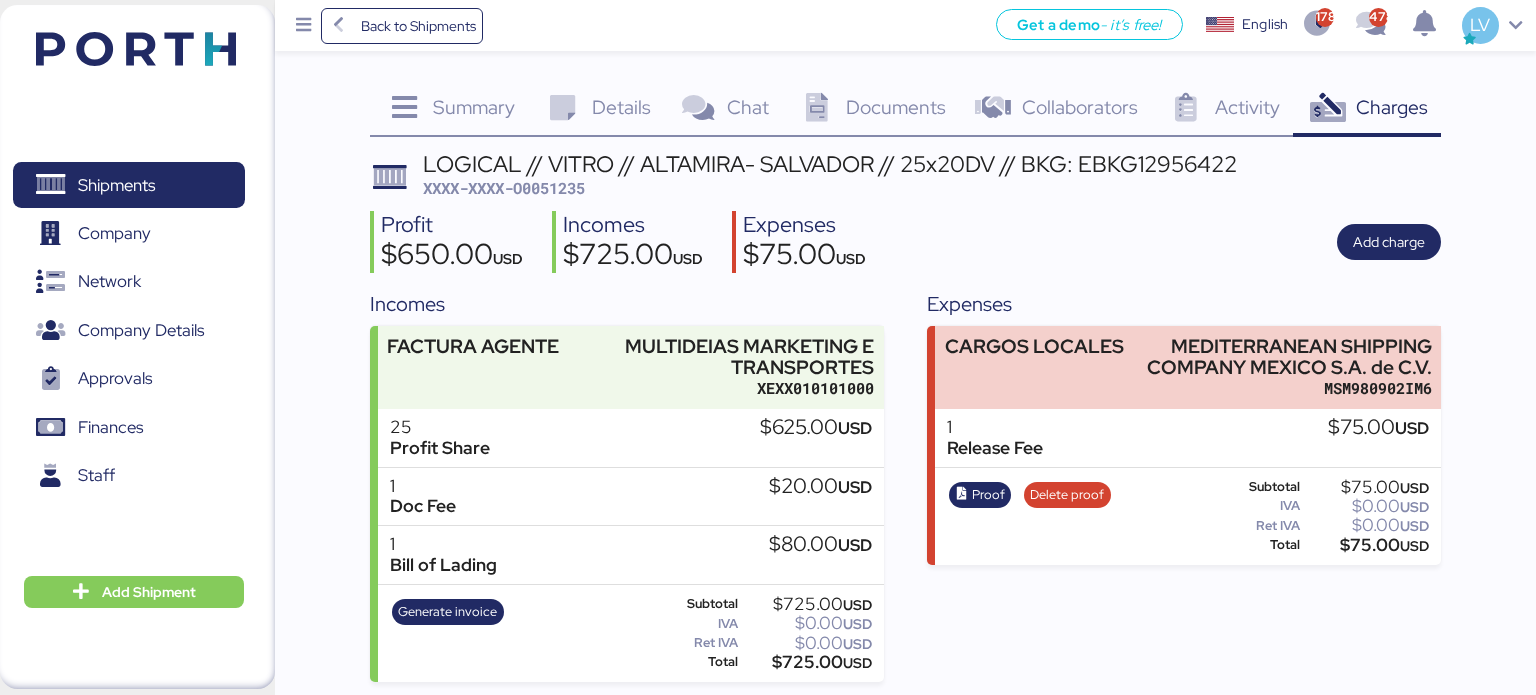 click on "LOGICAL // VITRO // ALTAMIRA- SALVADOR // 25x20DV // BKG: EBKG12956422 XXXX-XXXX-O0051235" at bounding box center [830, 176] 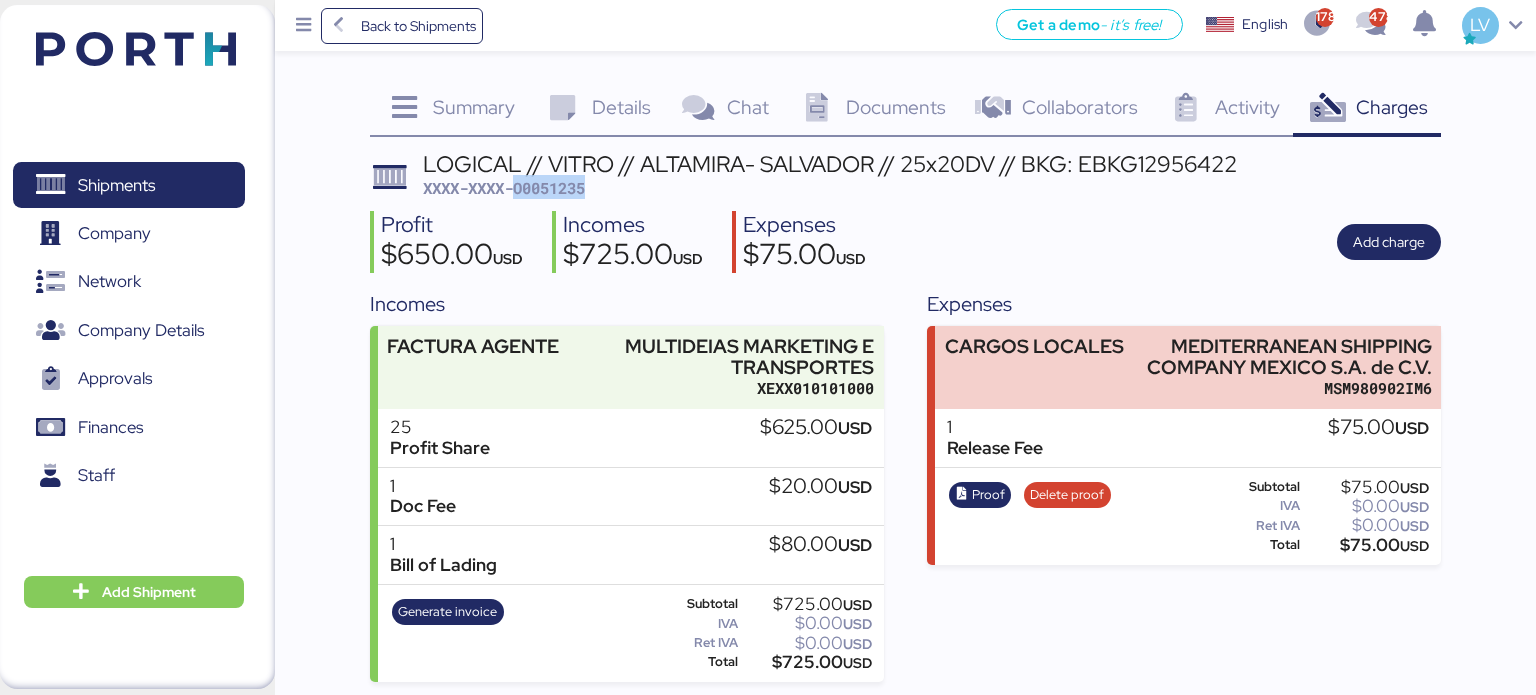 click on "LOGICAL // VITRO // ALTAMIRA- SALVADOR // 25x20DV // BKG: EBKG12956422 XXXX-XXXX-O0051235" at bounding box center [830, 176] 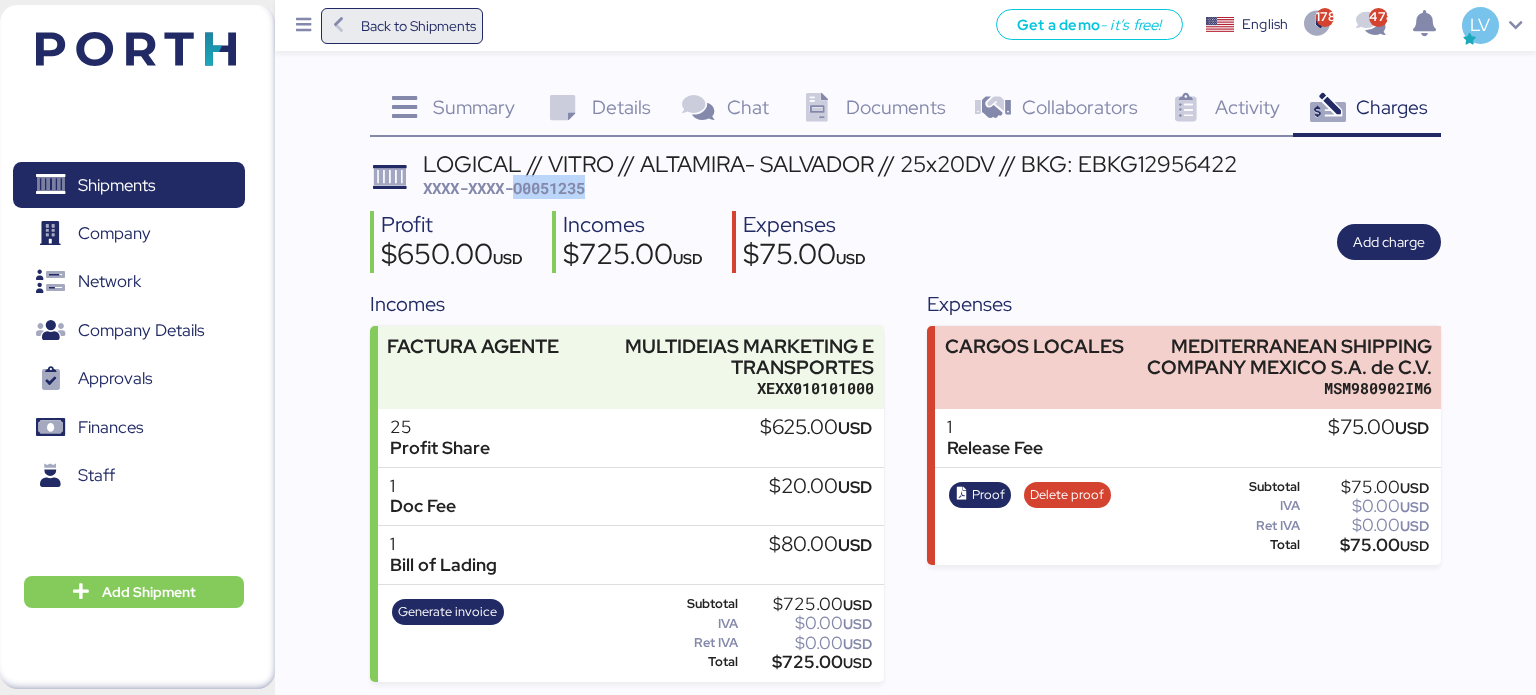 click on "Back to Shipments" at bounding box center (402, 26) 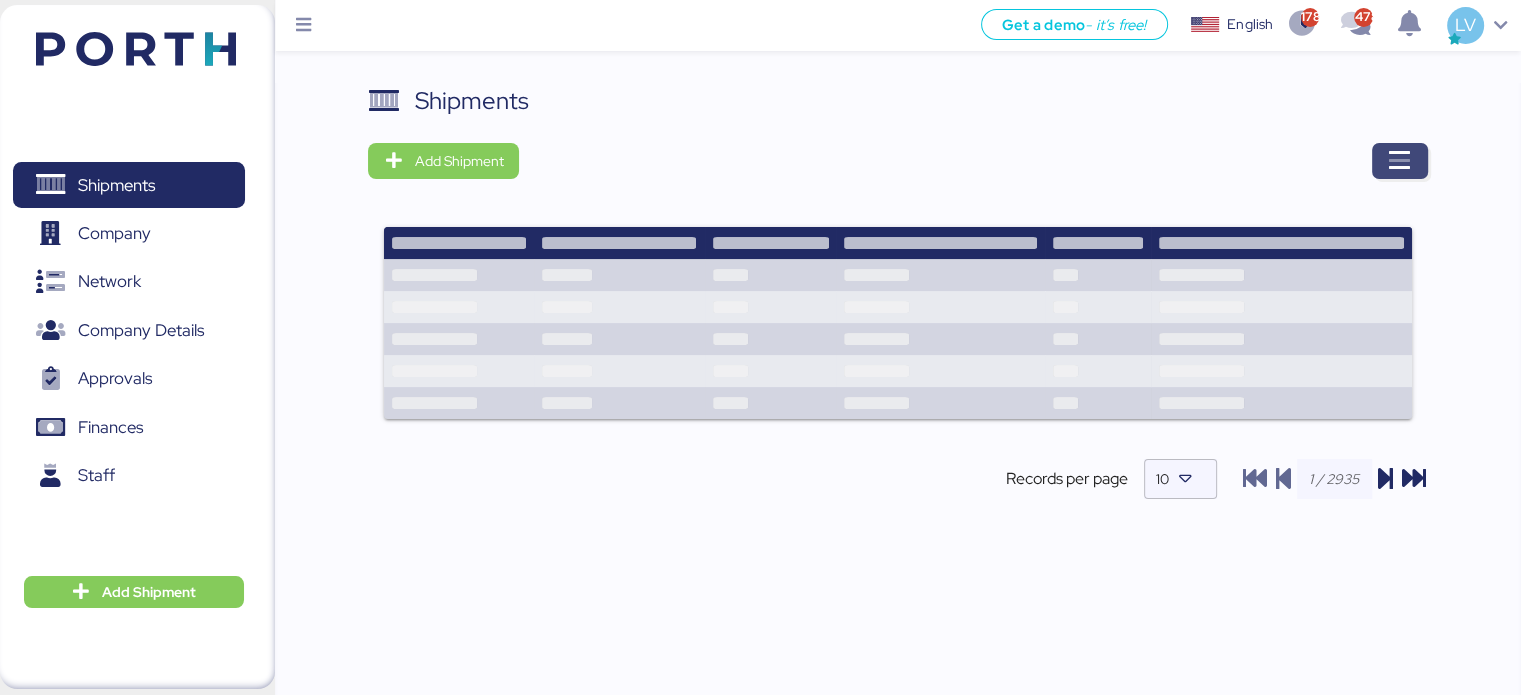 click at bounding box center (1400, 161) 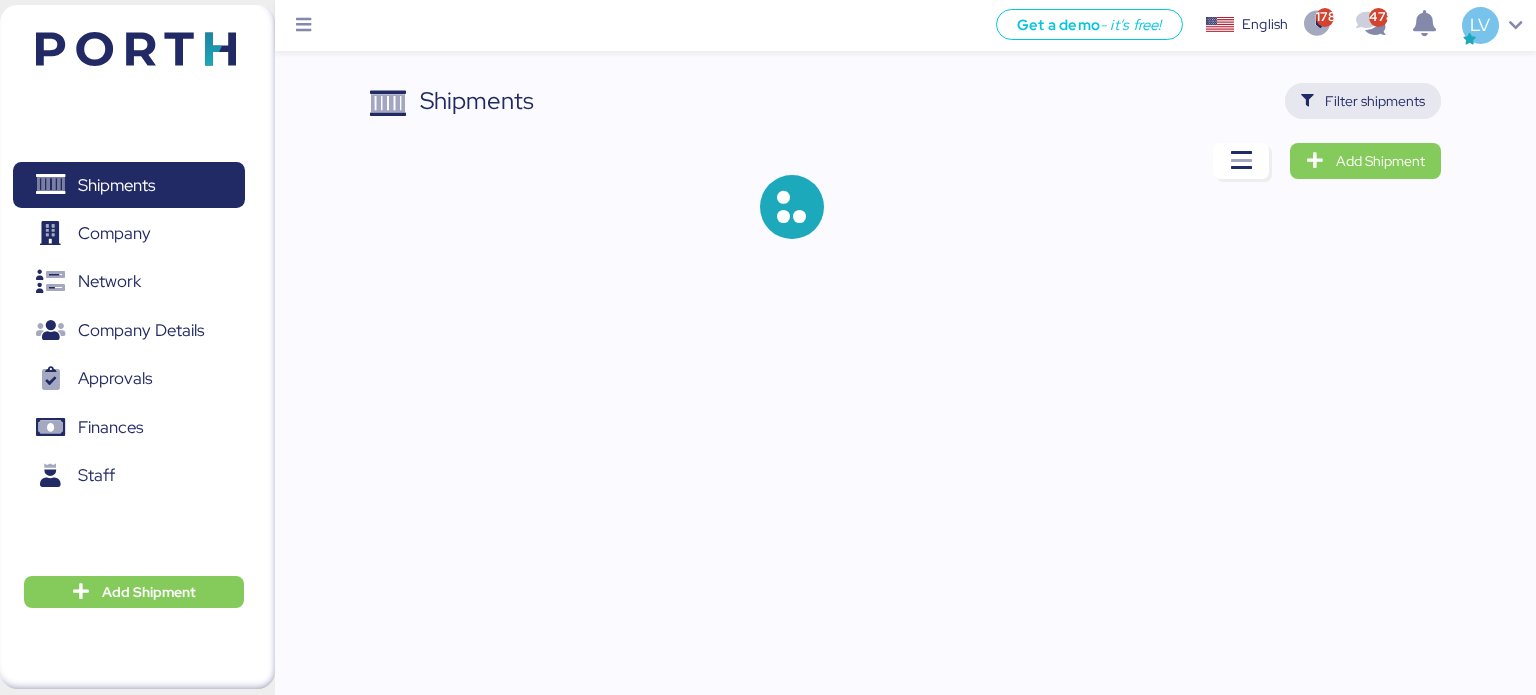 click on "Filter shipments" at bounding box center [1375, 101] 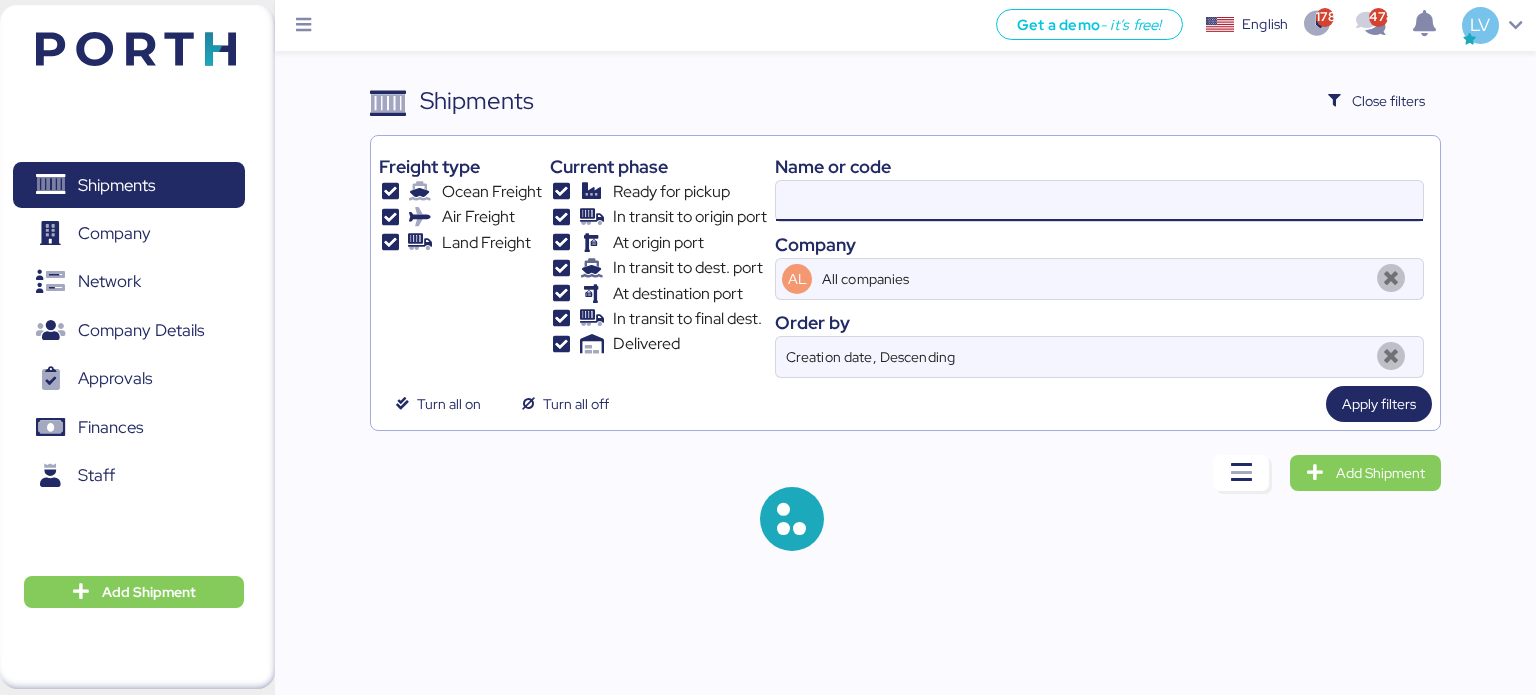click at bounding box center [1099, 201] 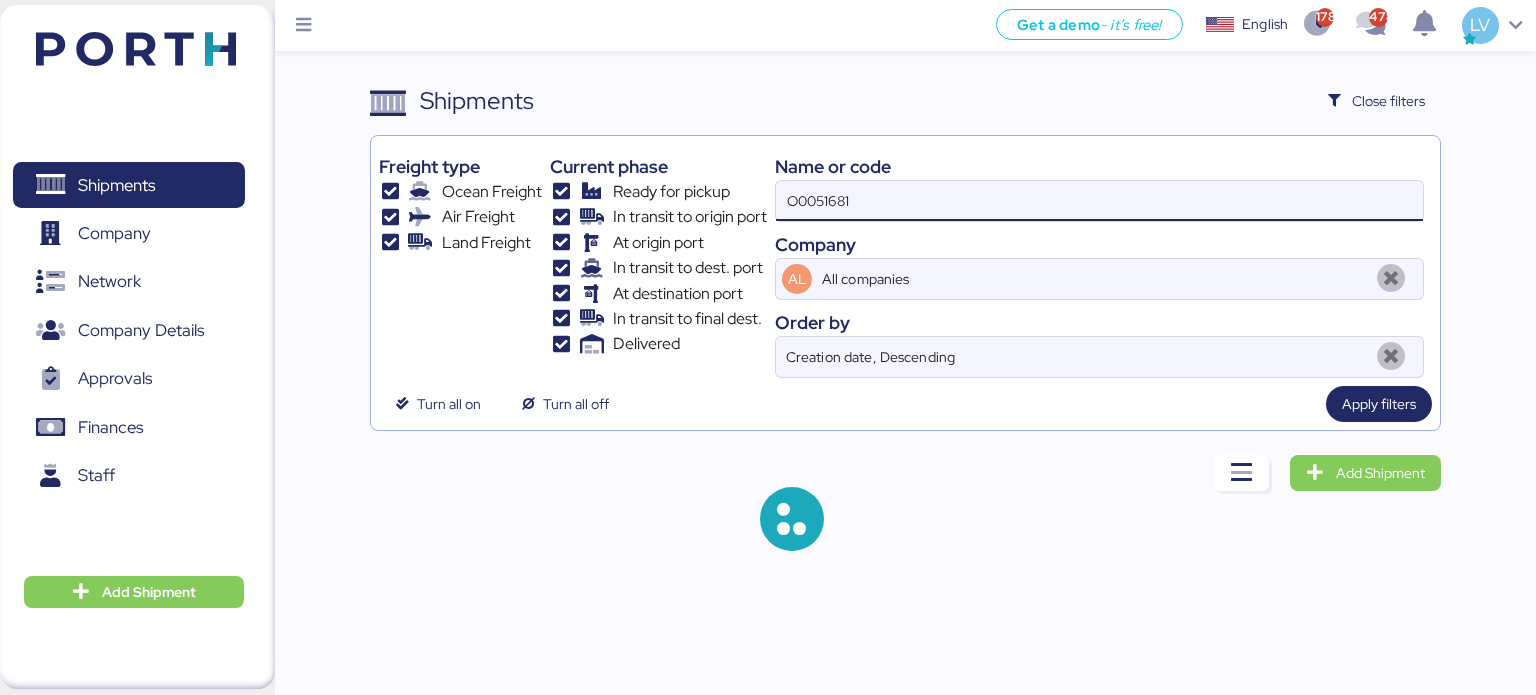 type on "O0051681" 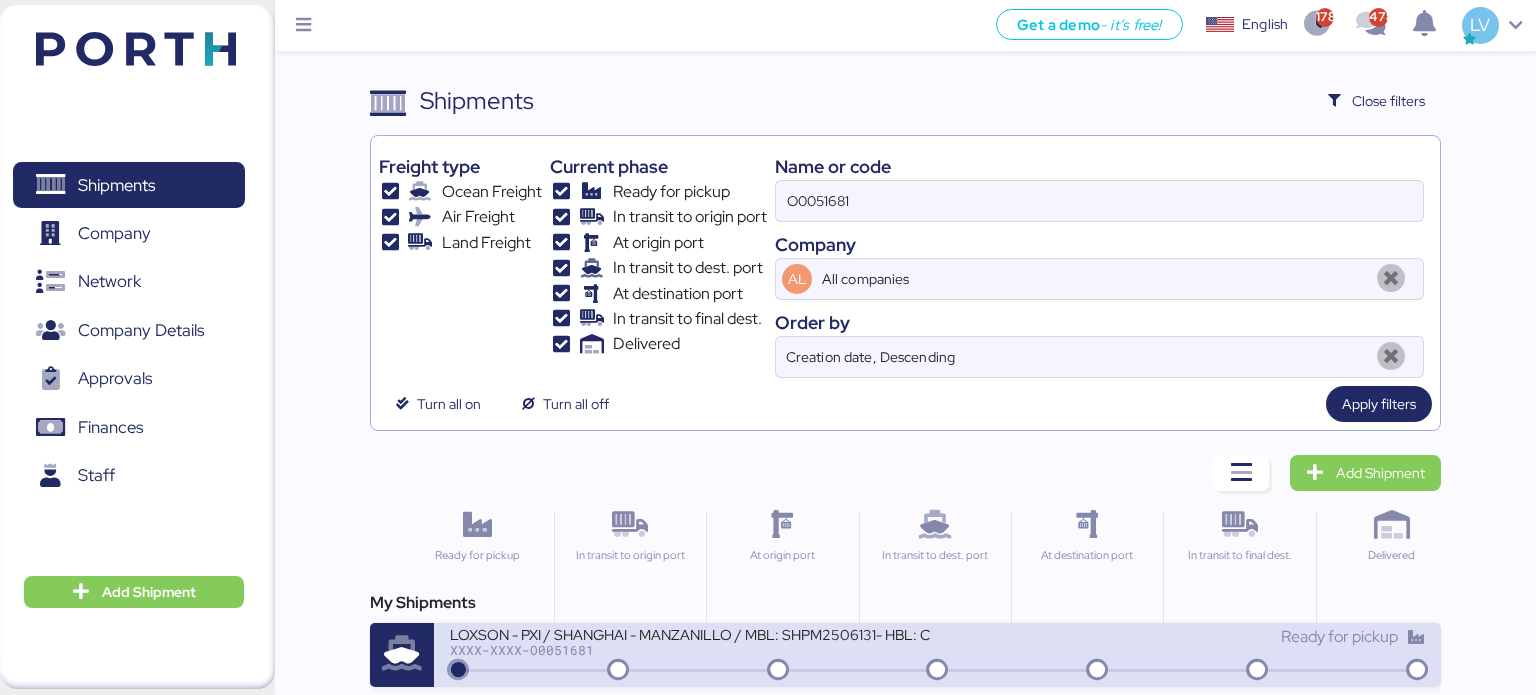 click on "Ready for pickup" at bounding box center (1182, 637) 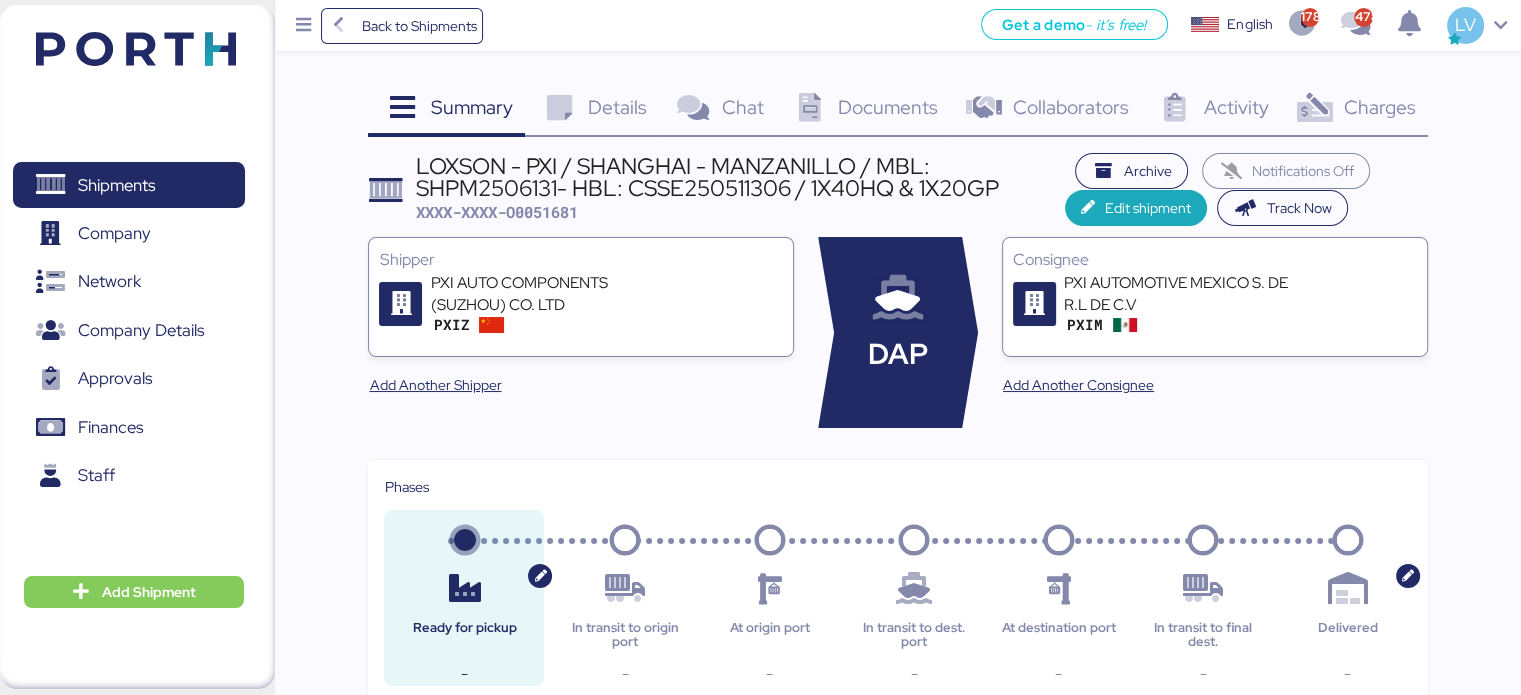 click on "Charges" at bounding box center (472, 107) 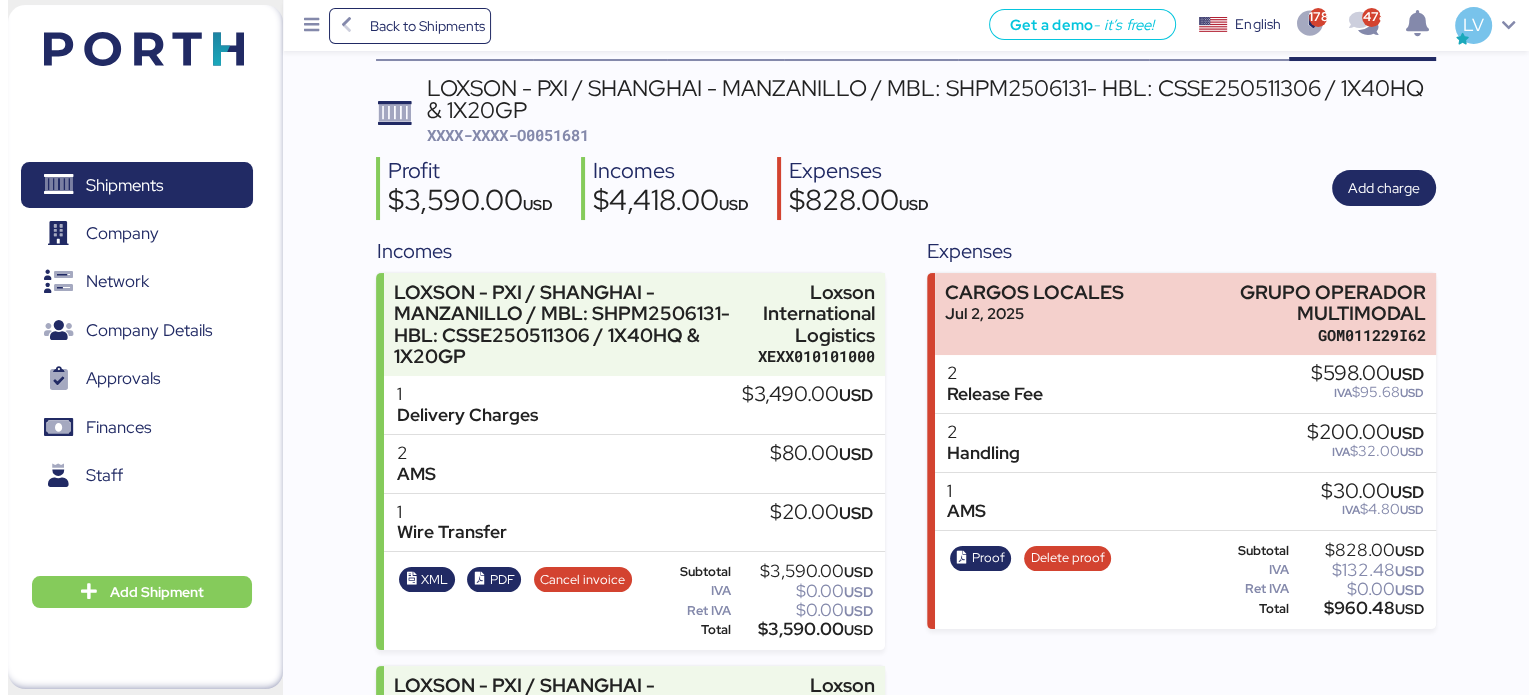 scroll, scrollTop: 0, scrollLeft: 0, axis: both 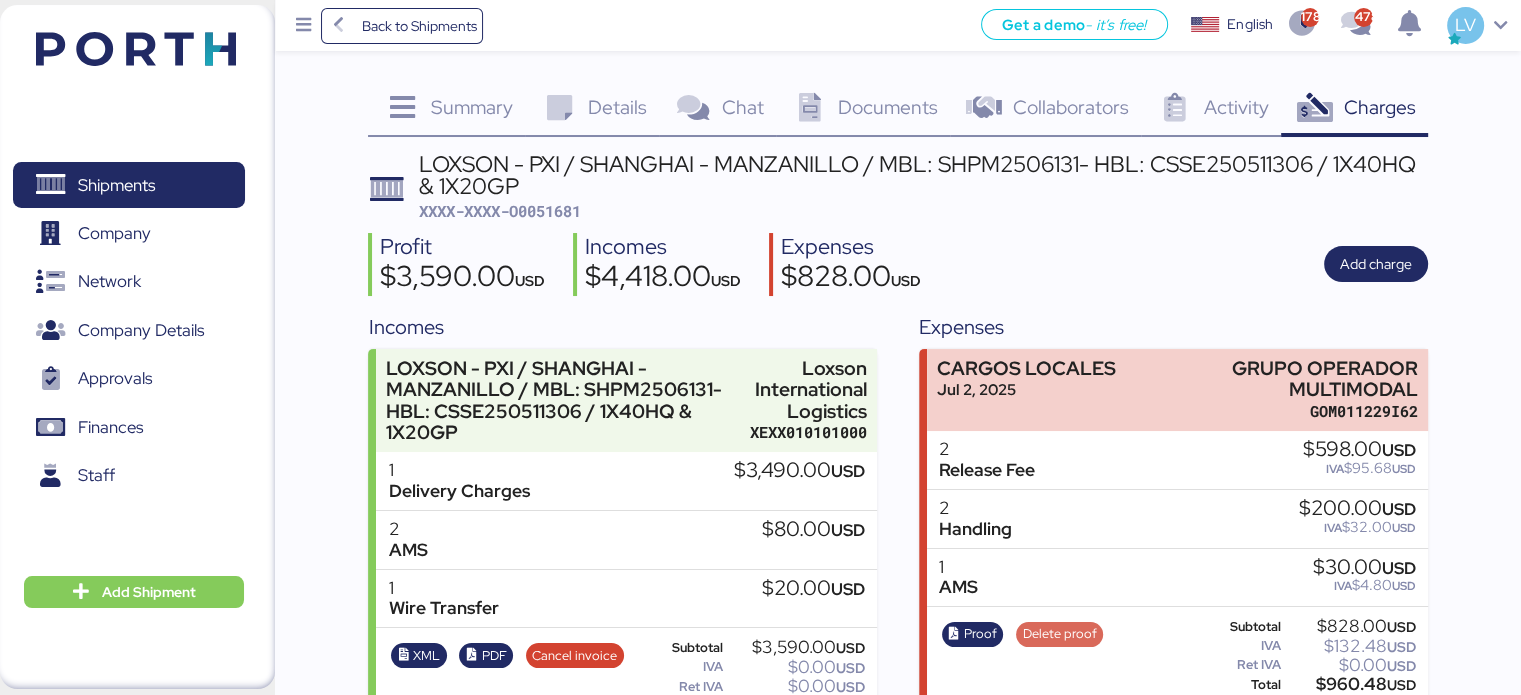drag, startPoint x: 1133, startPoint y: 503, endPoint x: 1083, endPoint y: 630, distance: 136.4881 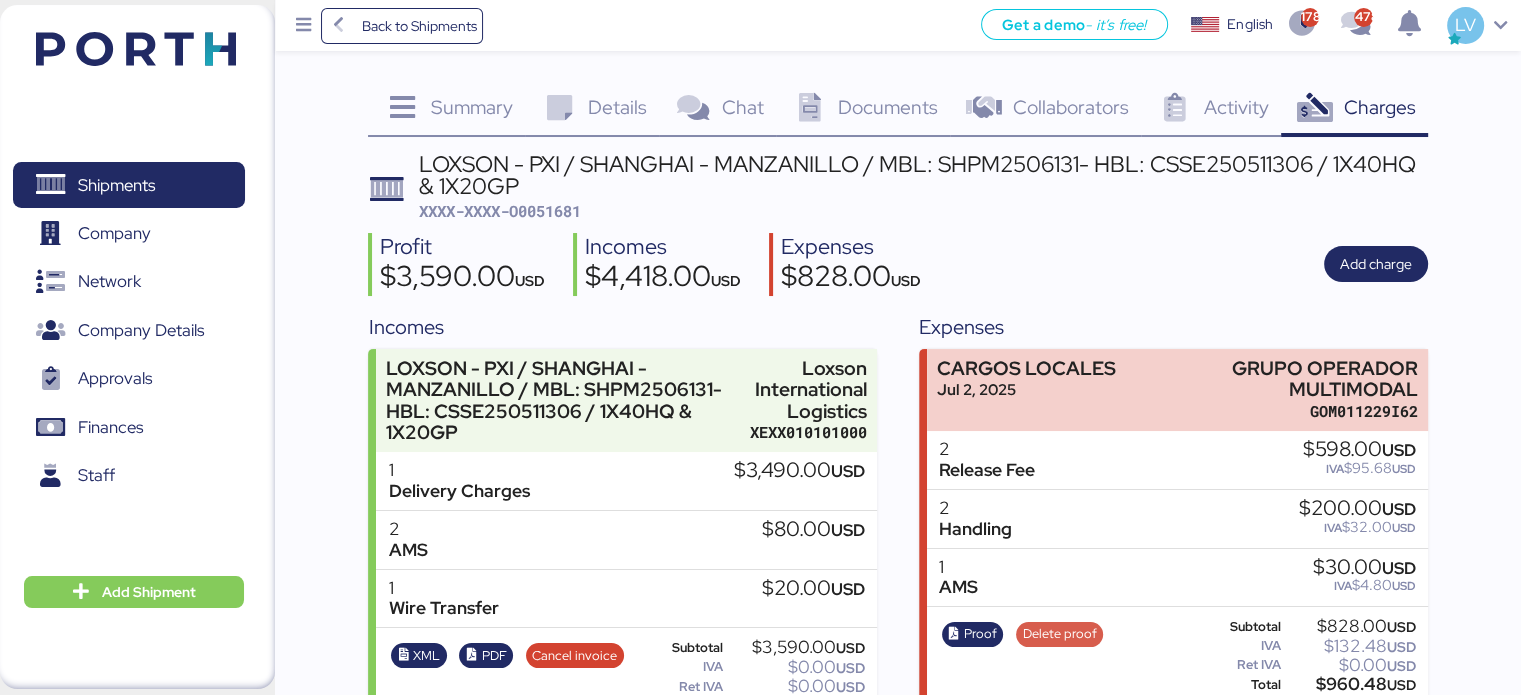 click on "Delete proof" at bounding box center (1060, 634) 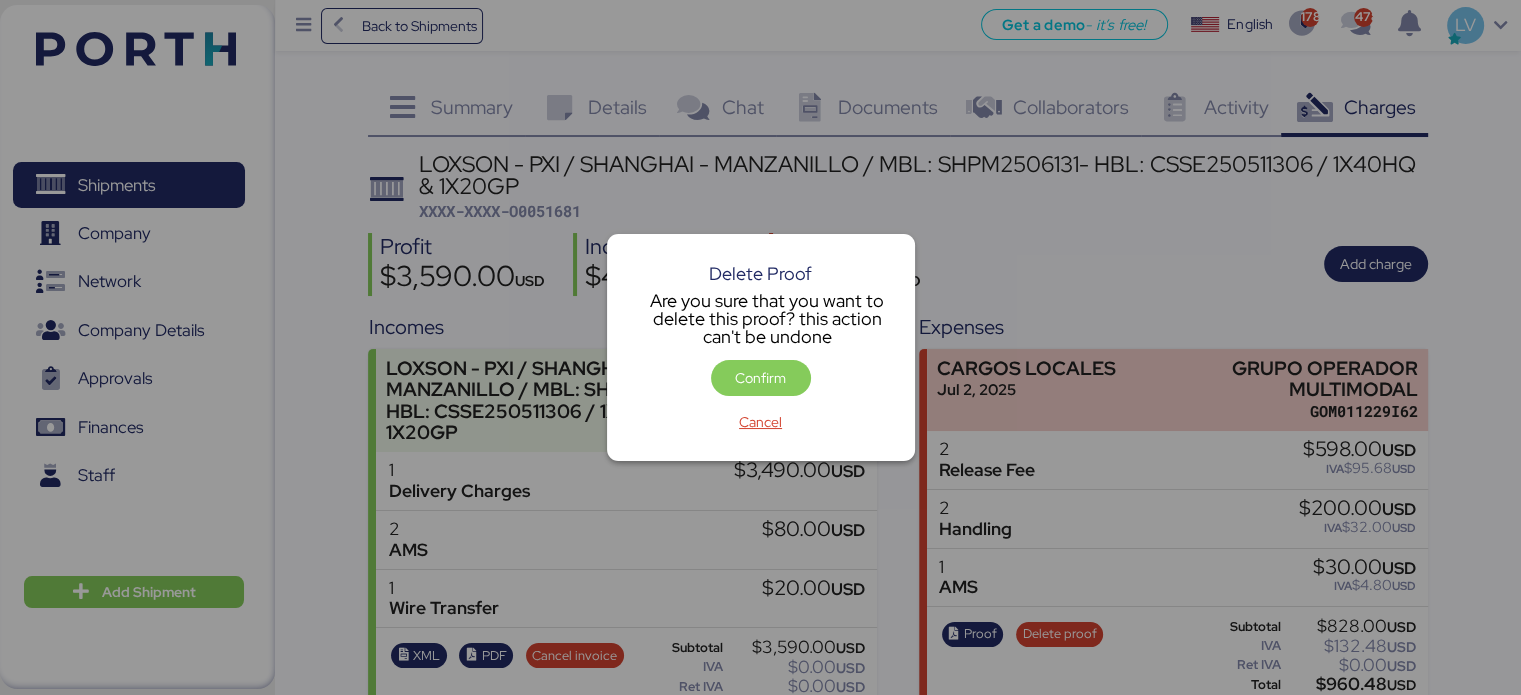 click on "Confirm" at bounding box center (761, 382) 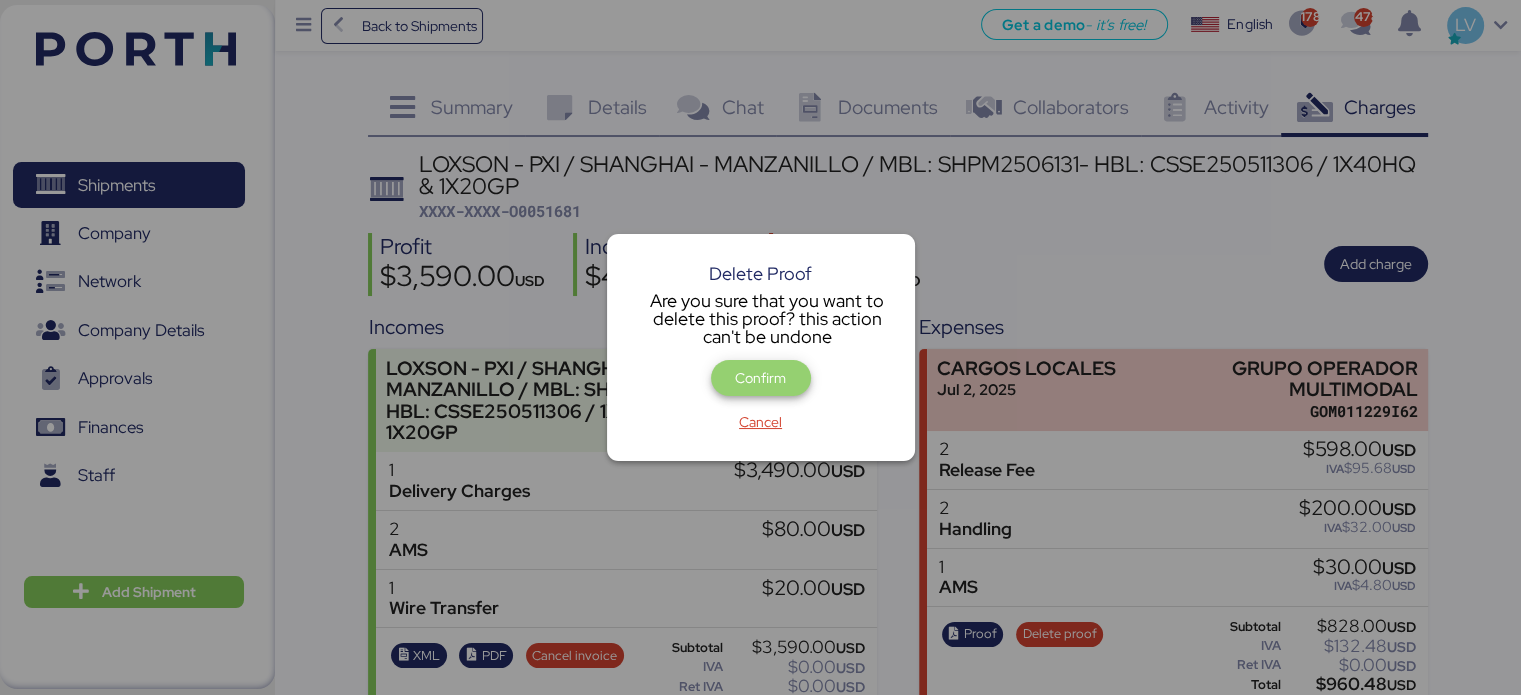 click on "Confirm" at bounding box center (761, 378) 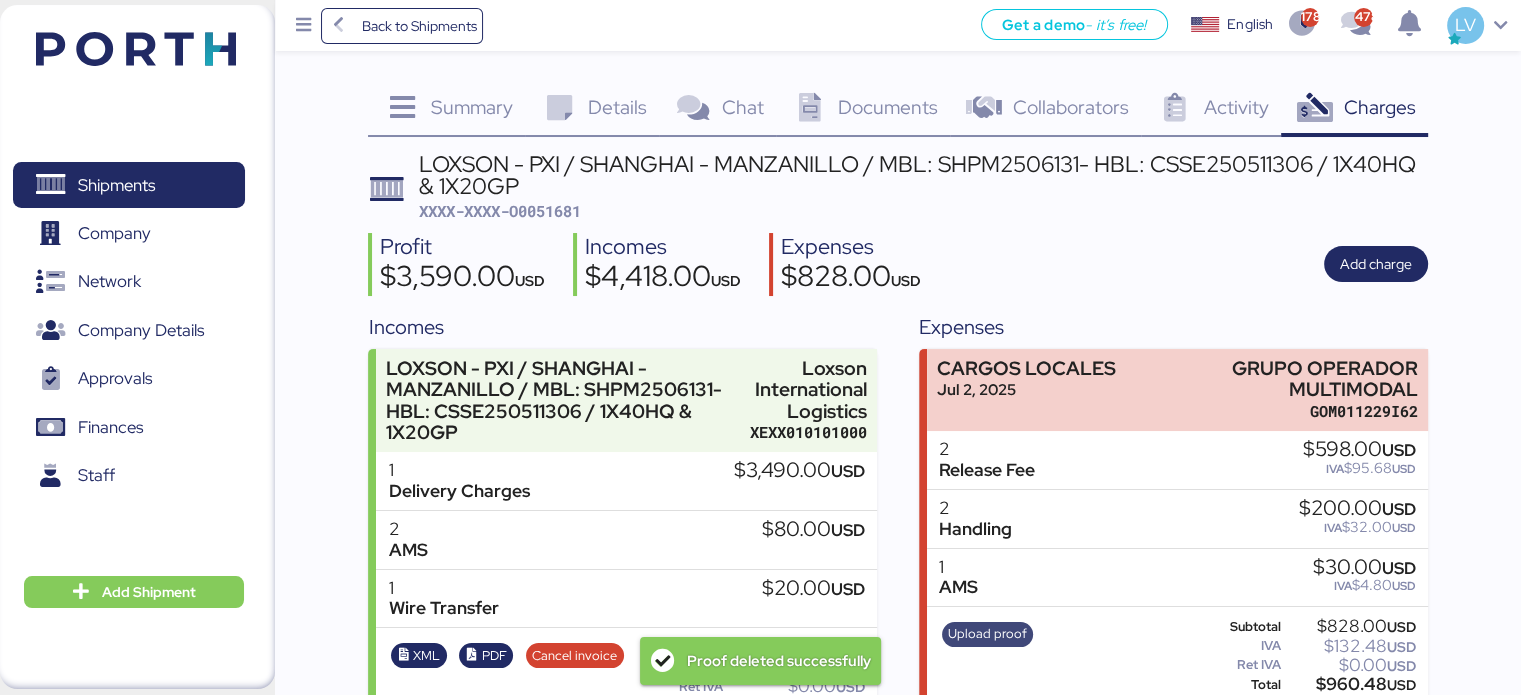click on "Upload proof" at bounding box center (987, 634) 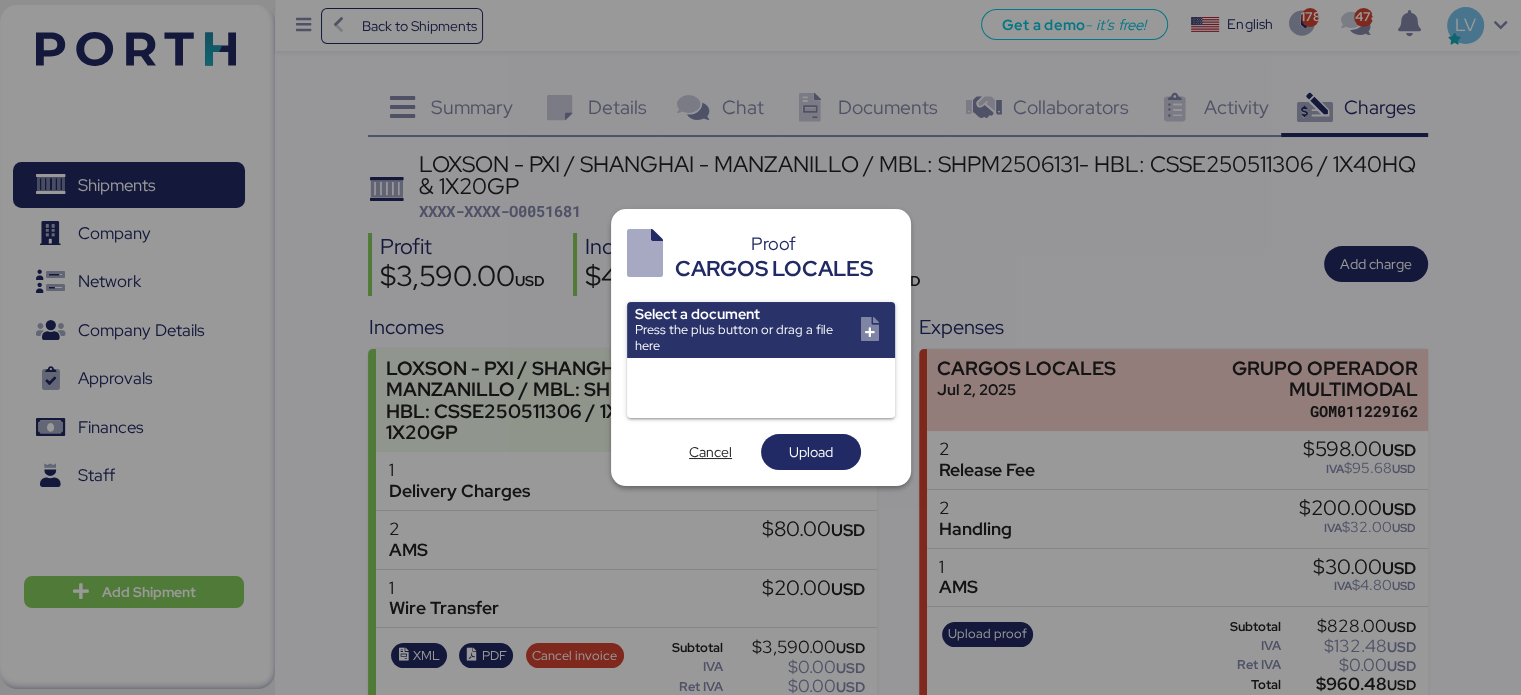 click at bounding box center [760, 347] 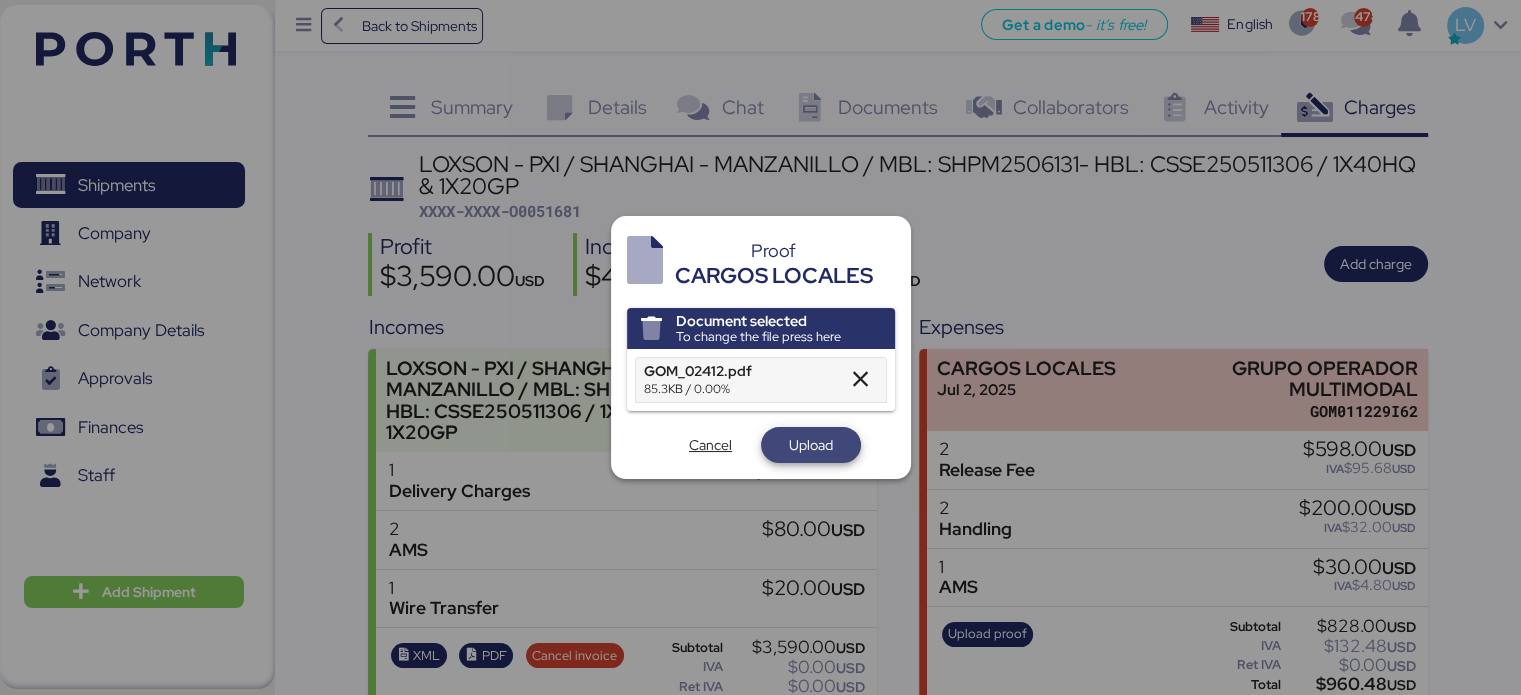 click on "Upload" at bounding box center [811, 445] 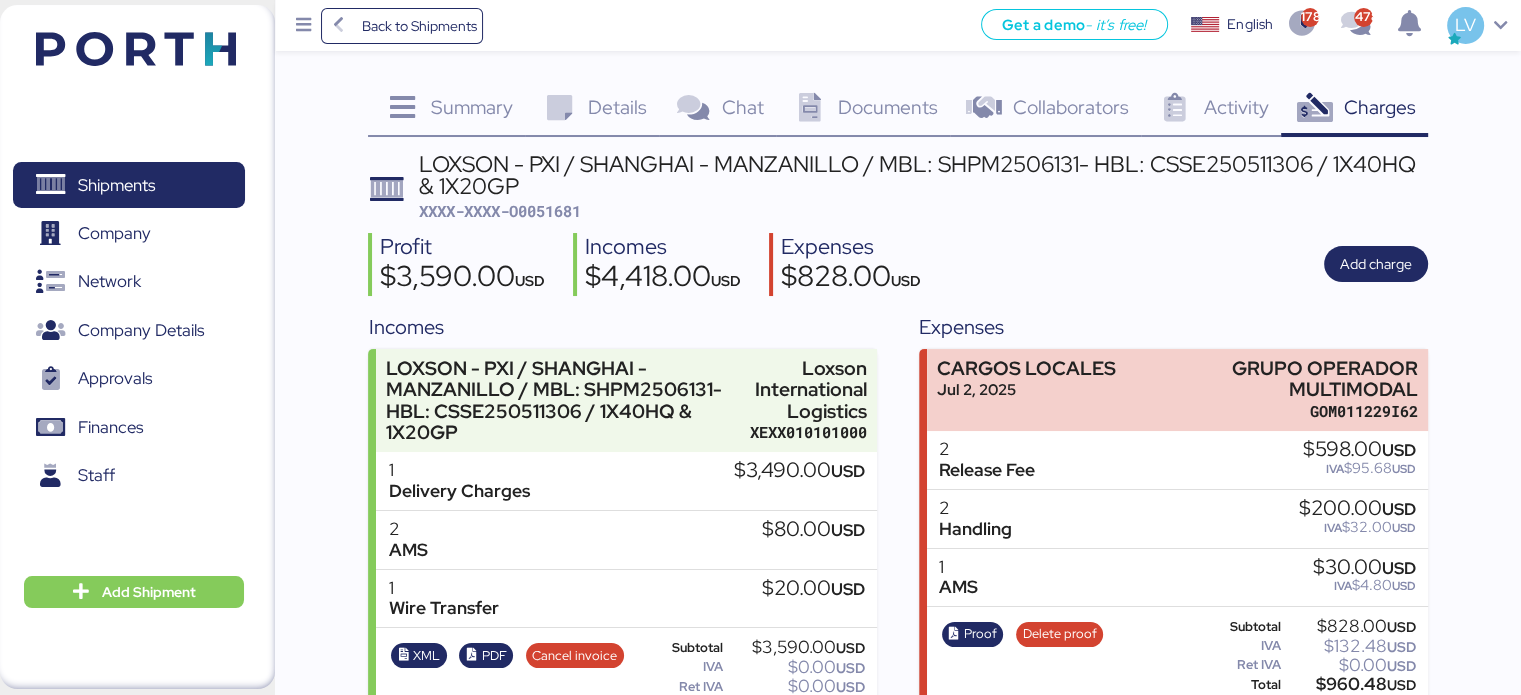 click on "XXXX-XXXX-O0051681" at bounding box center [500, 211] 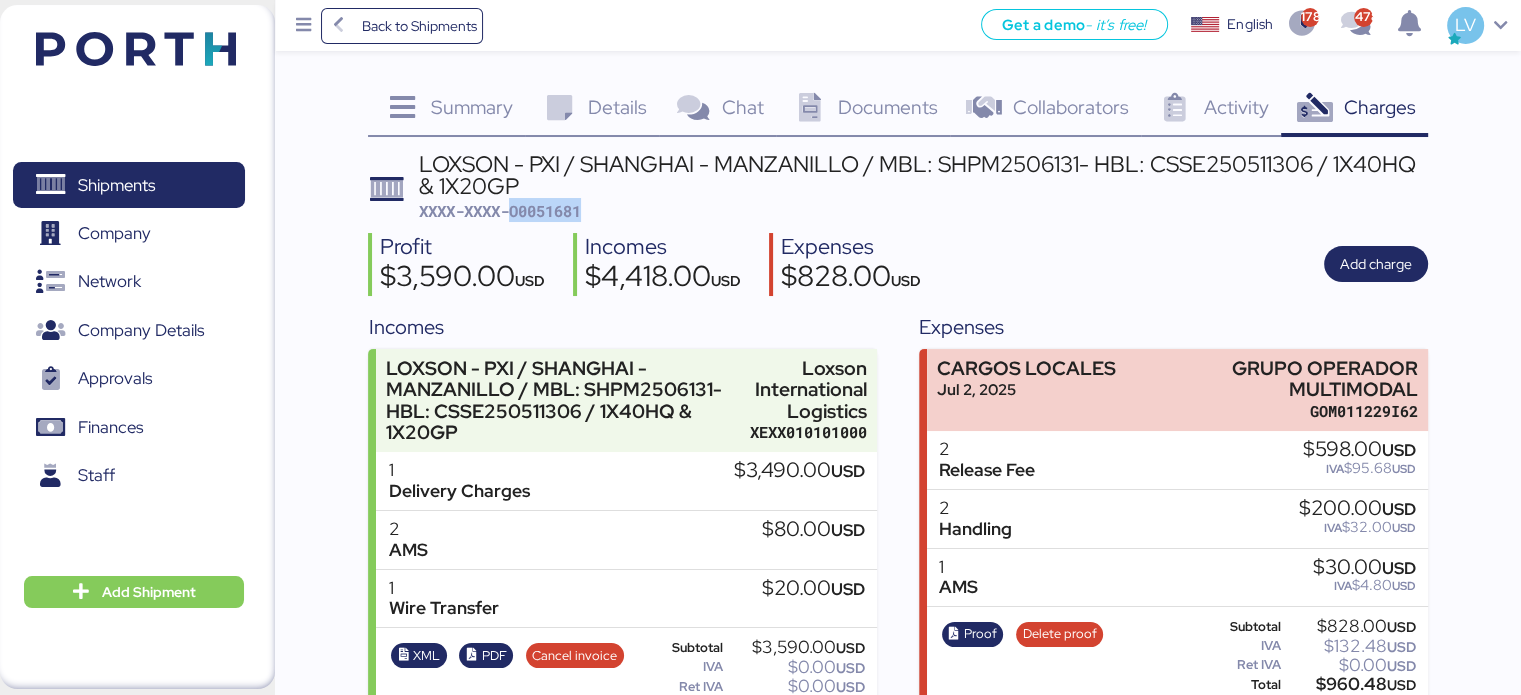 click on "XXXX-XXXX-O0051681" at bounding box center [500, 211] 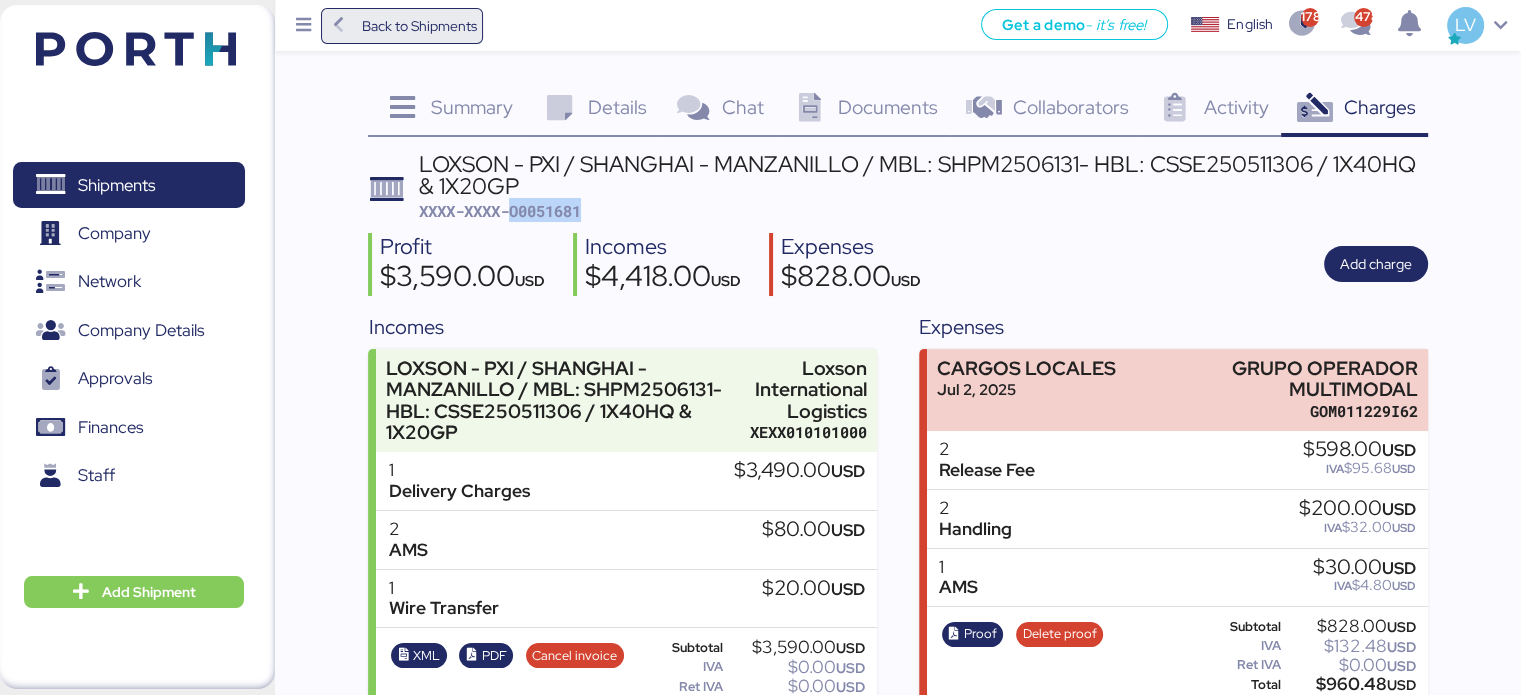 click on "Back to Shipments" at bounding box center (402, 26) 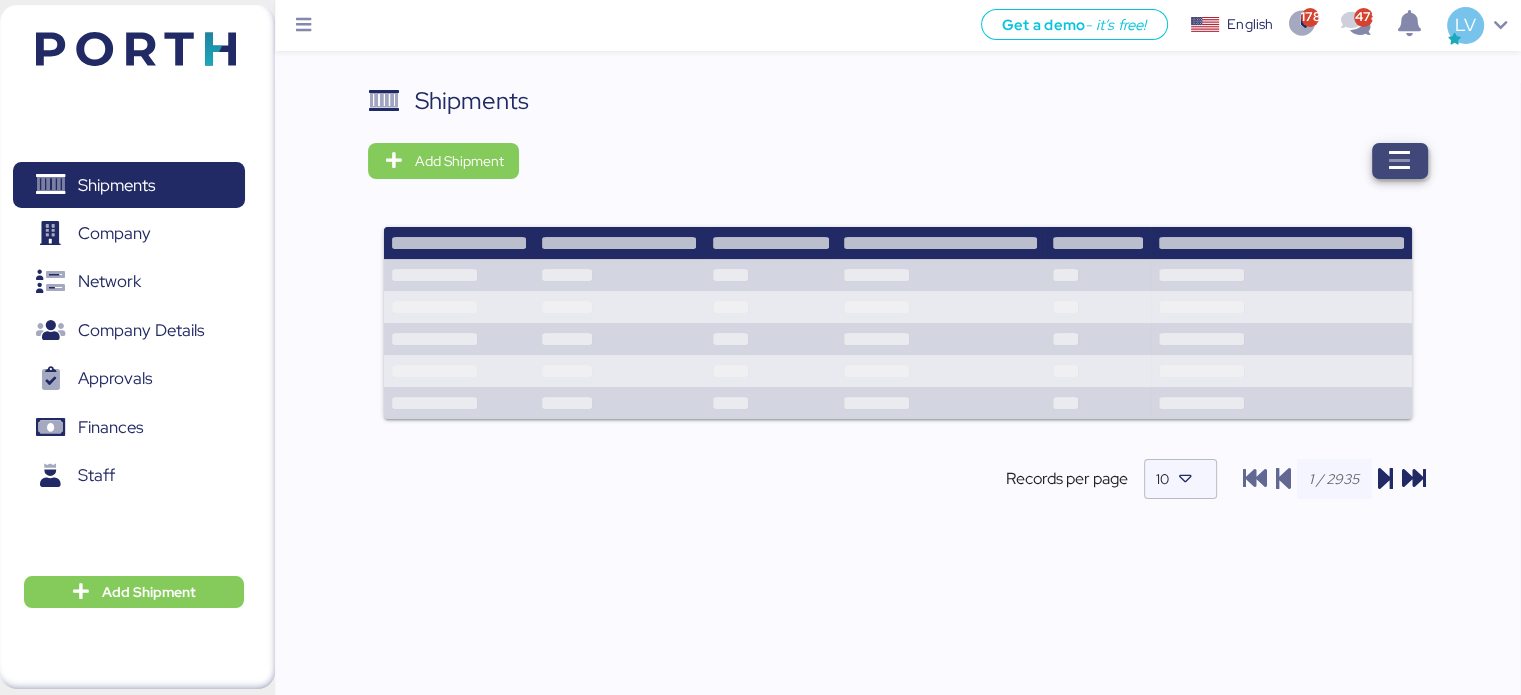 click at bounding box center [1400, 161] 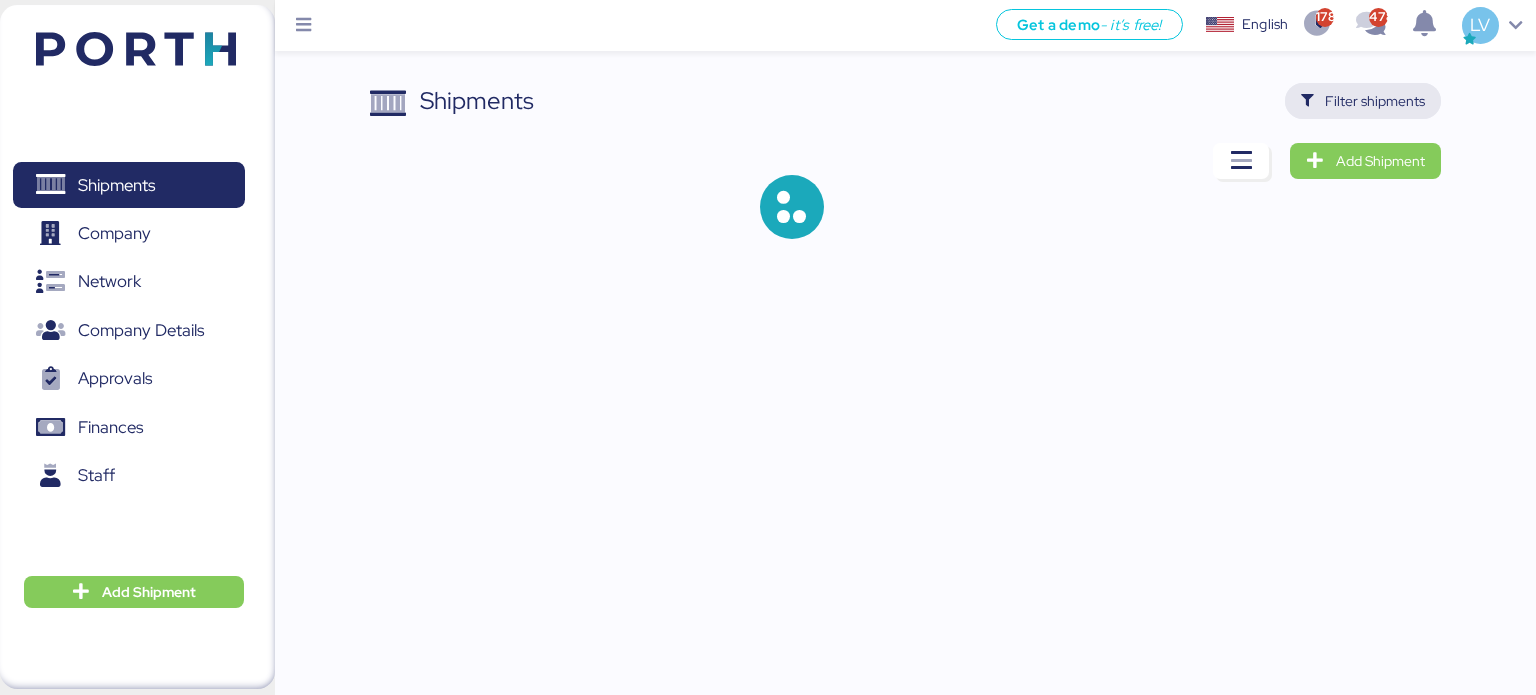 click on "Filter shipments" at bounding box center [1363, 101] 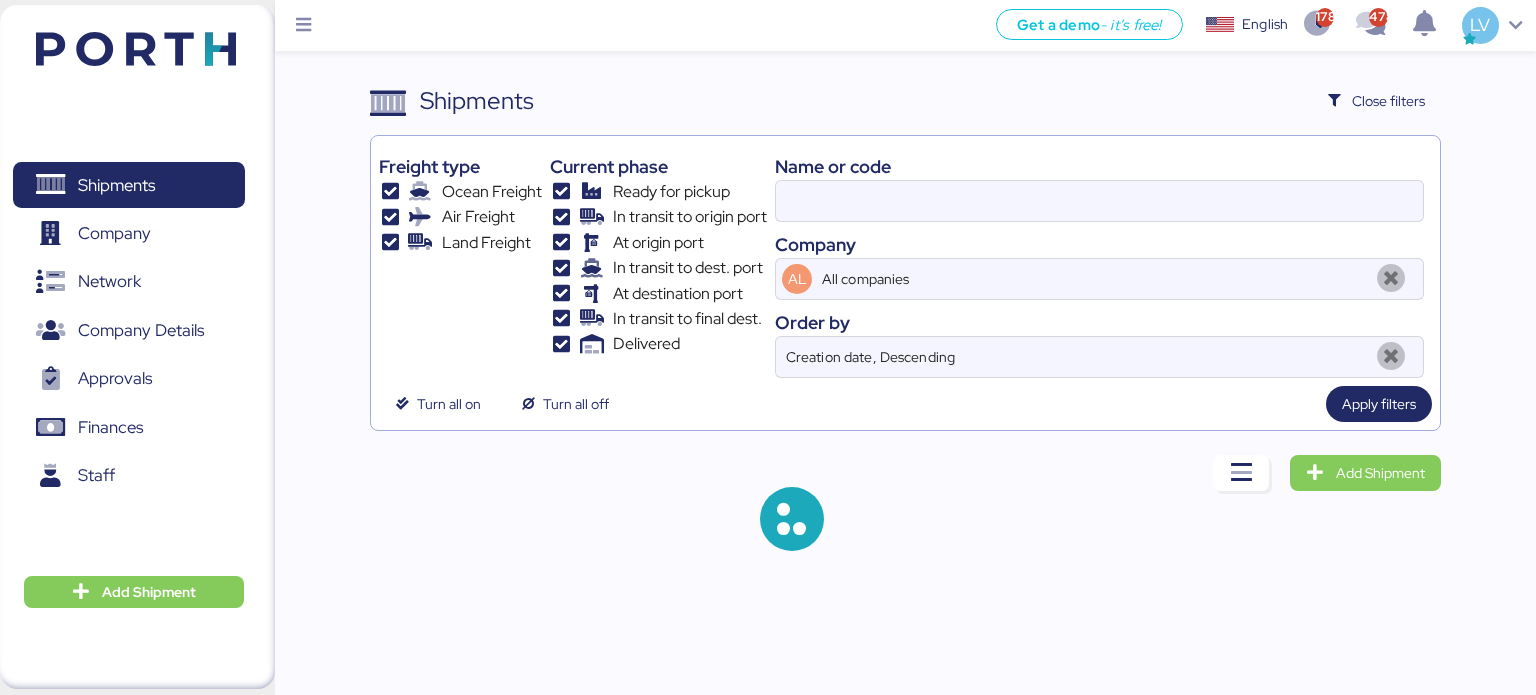 click on "Name or code" at bounding box center (1099, 166) 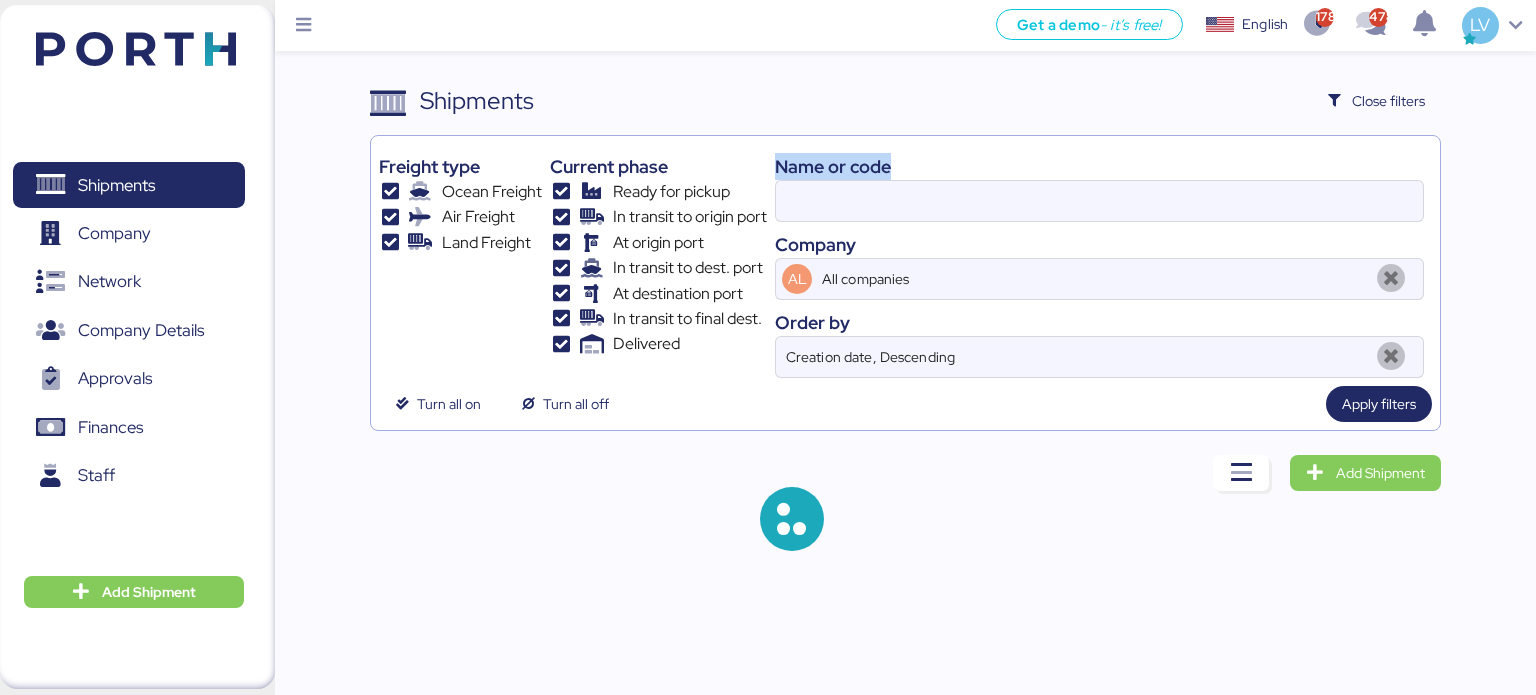 click on "Name or code" at bounding box center [1099, 166] 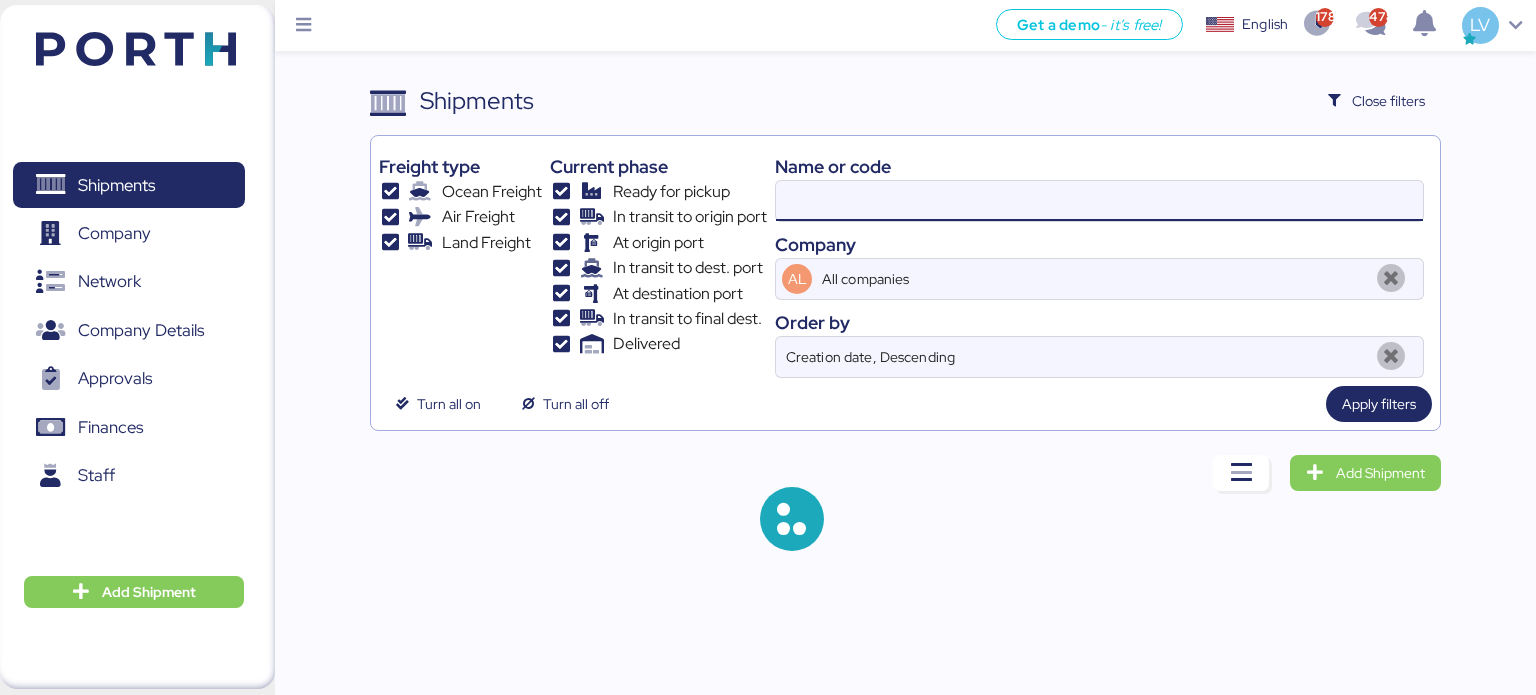 click at bounding box center (1099, 201) 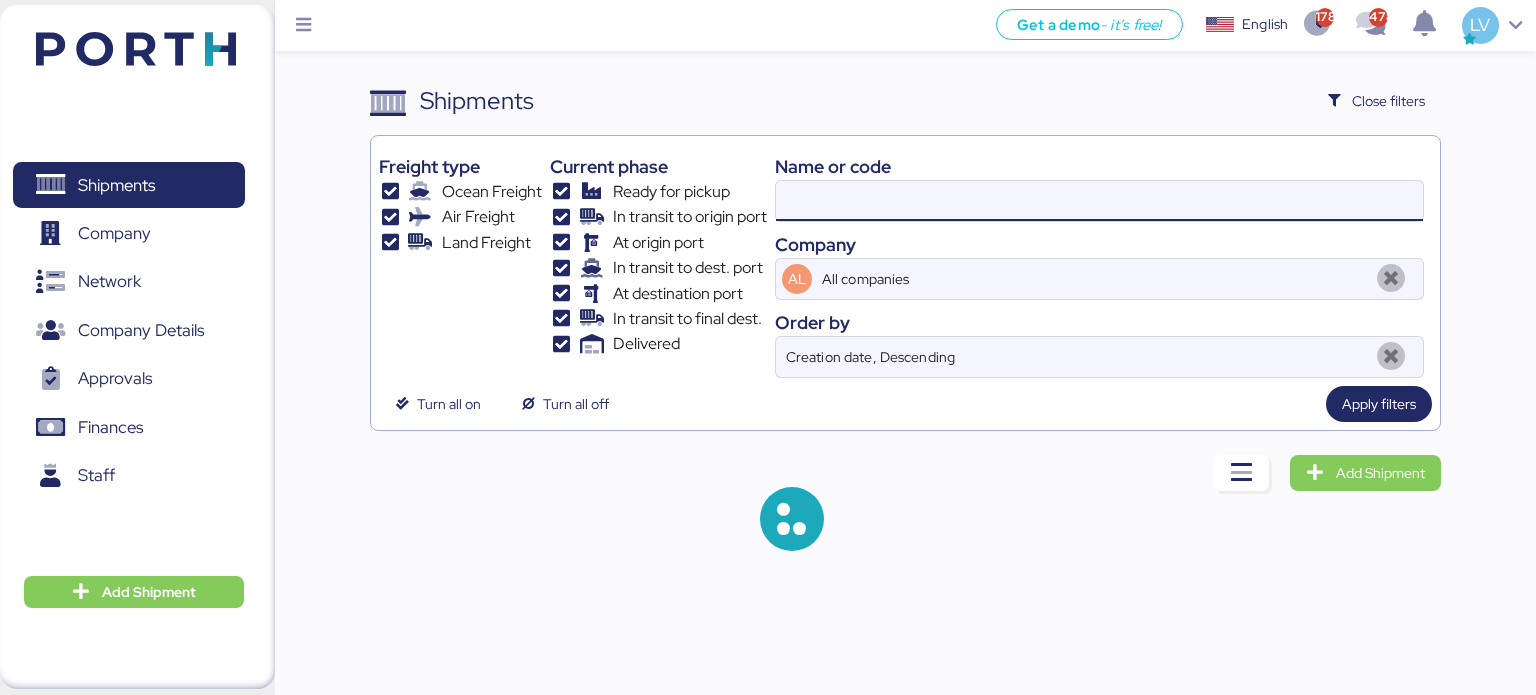 click at bounding box center (1099, 201) 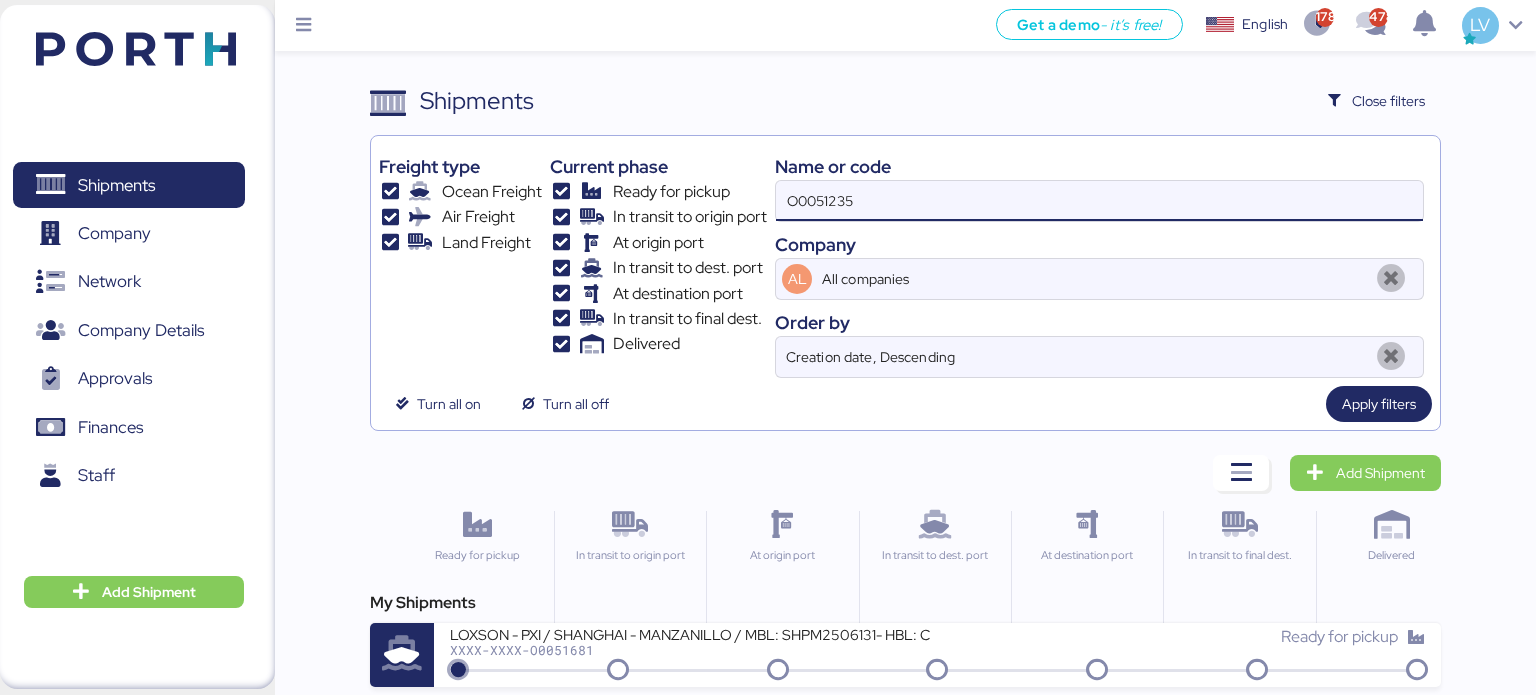 type on "O0051235" 